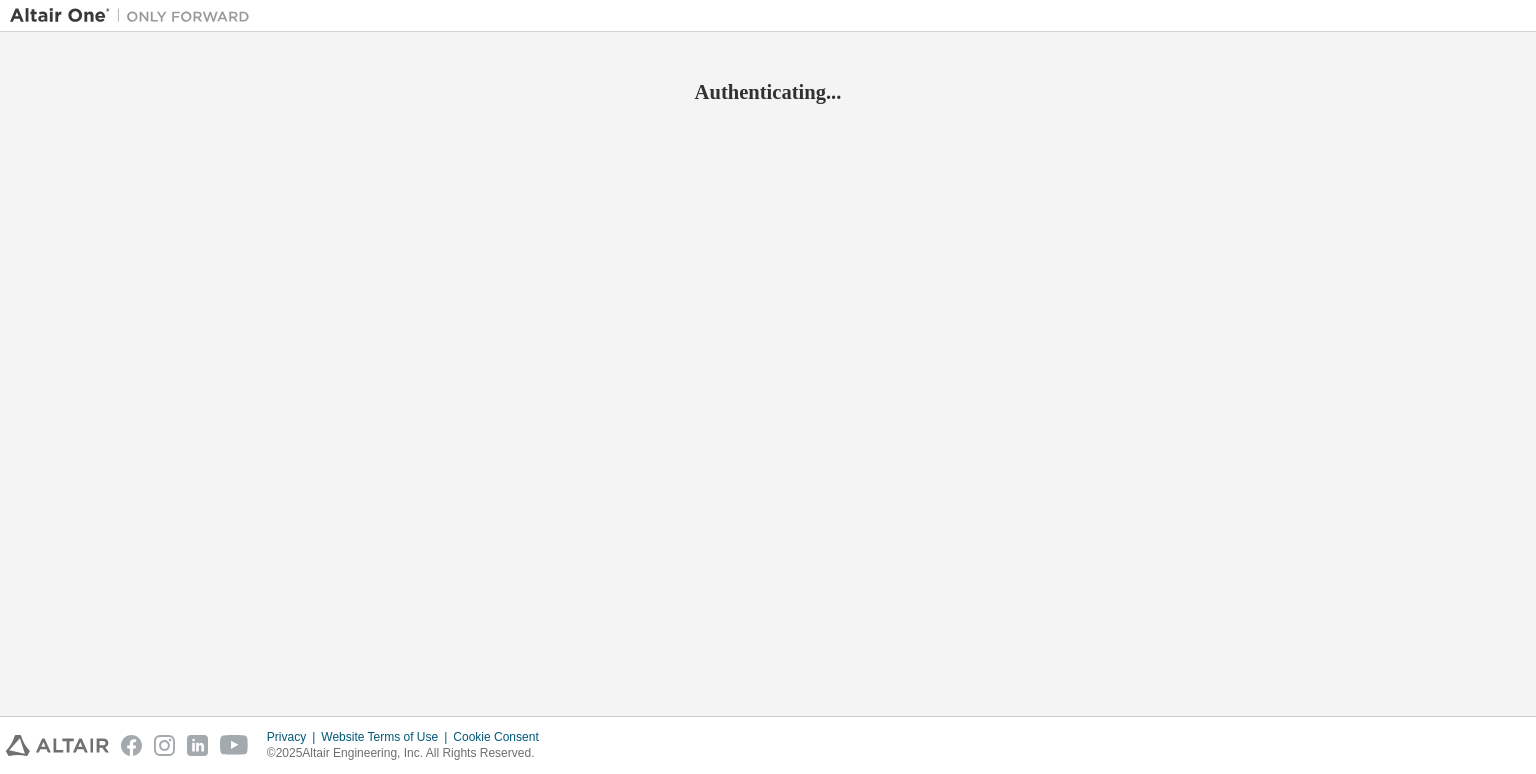 scroll, scrollTop: 0, scrollLeft: 0, axis: both 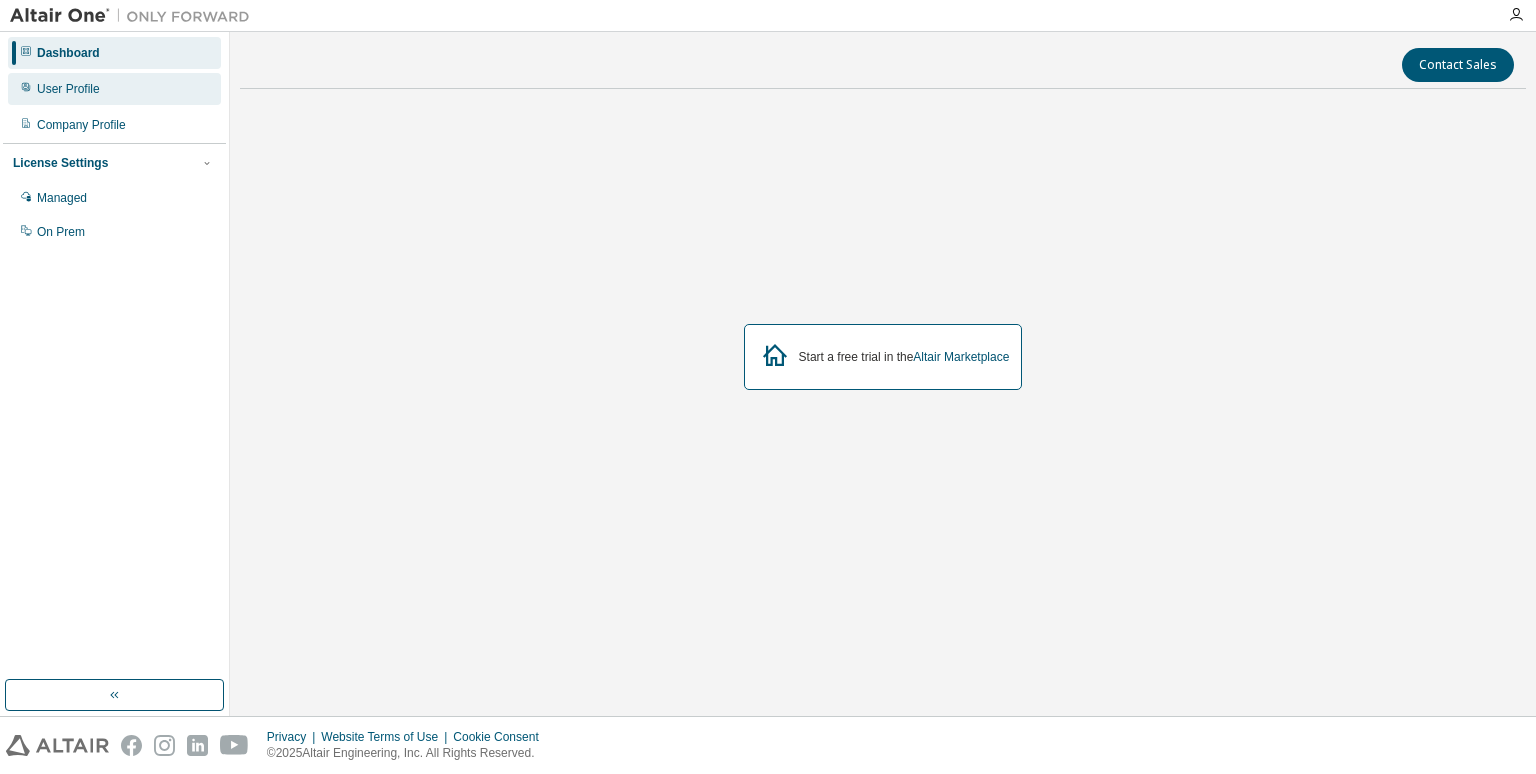 click on "User Profile" at bounding box center [114, 89] 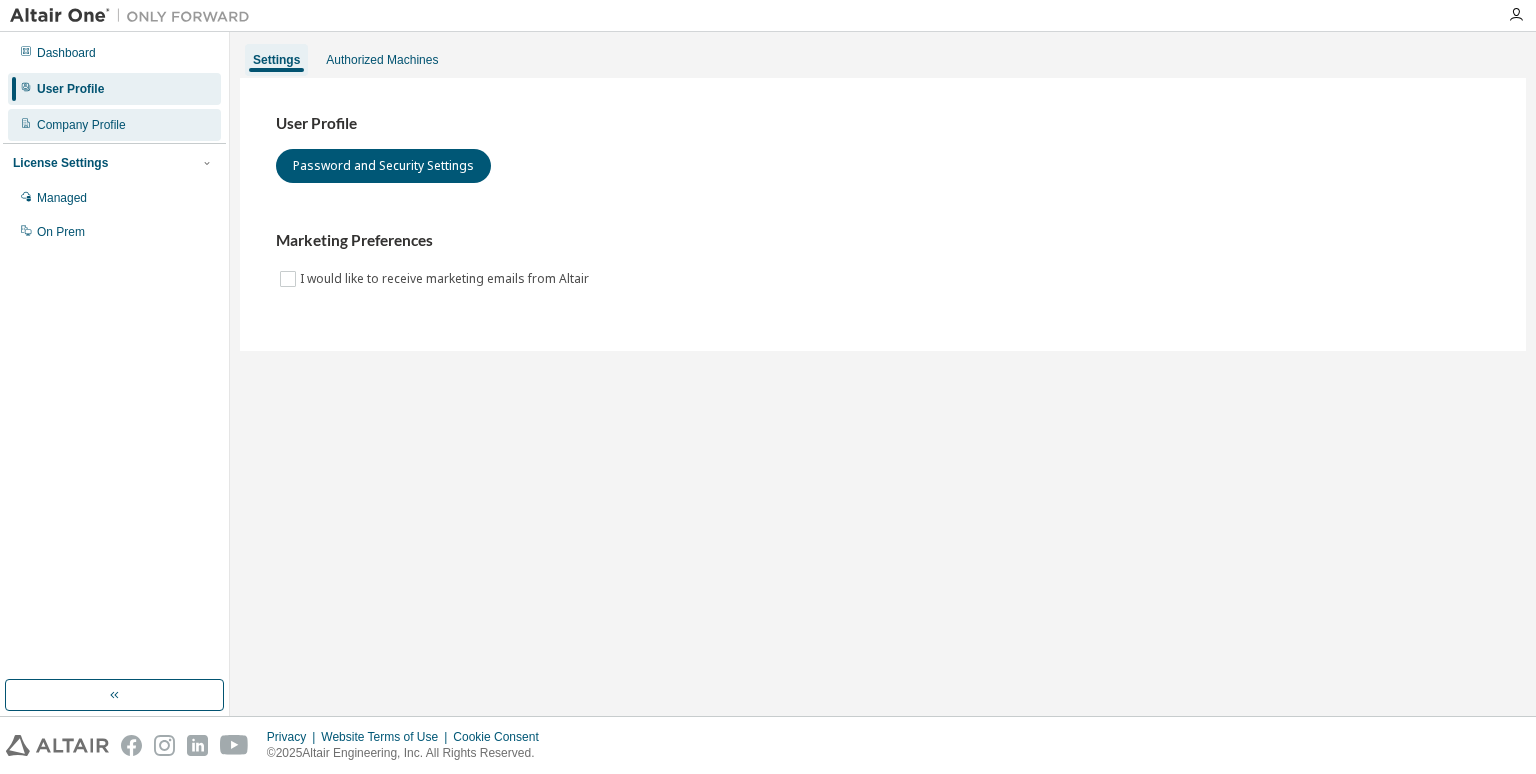 click on "Company Profile" at bounding box center [81, 125] 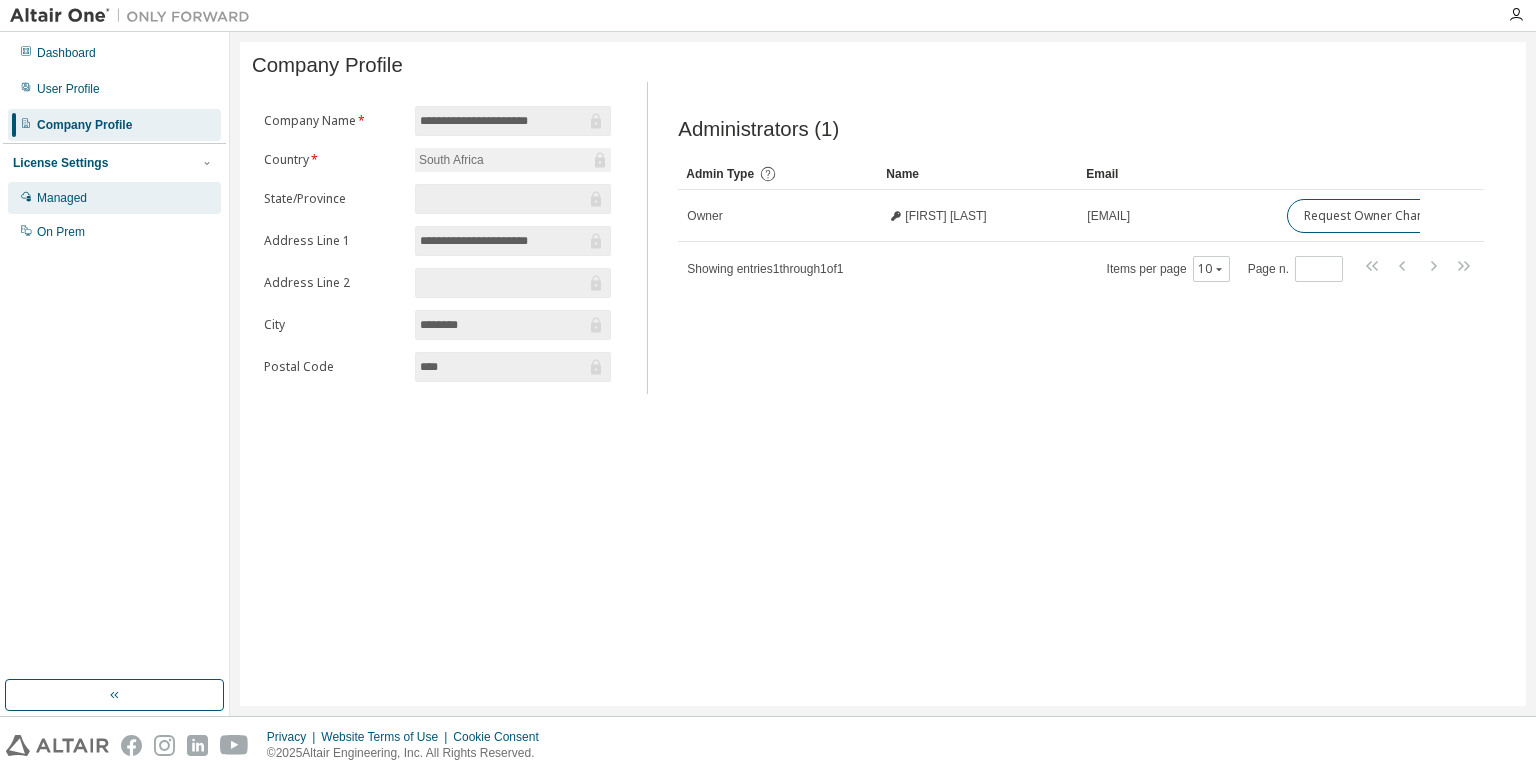 click on "Managed" at bounding box center [114, 198] 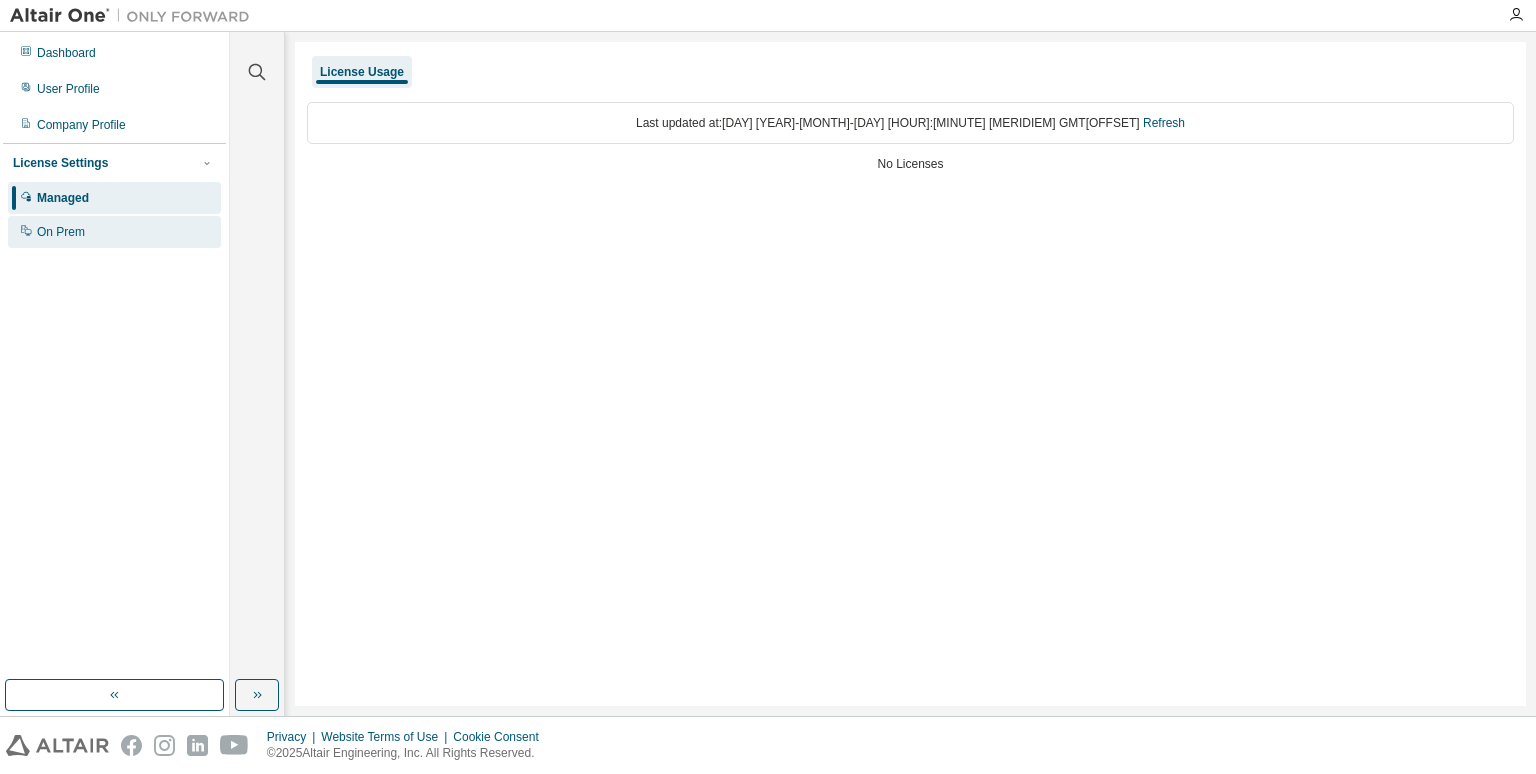 click on "On Prem" at bounding box center (114, 232) 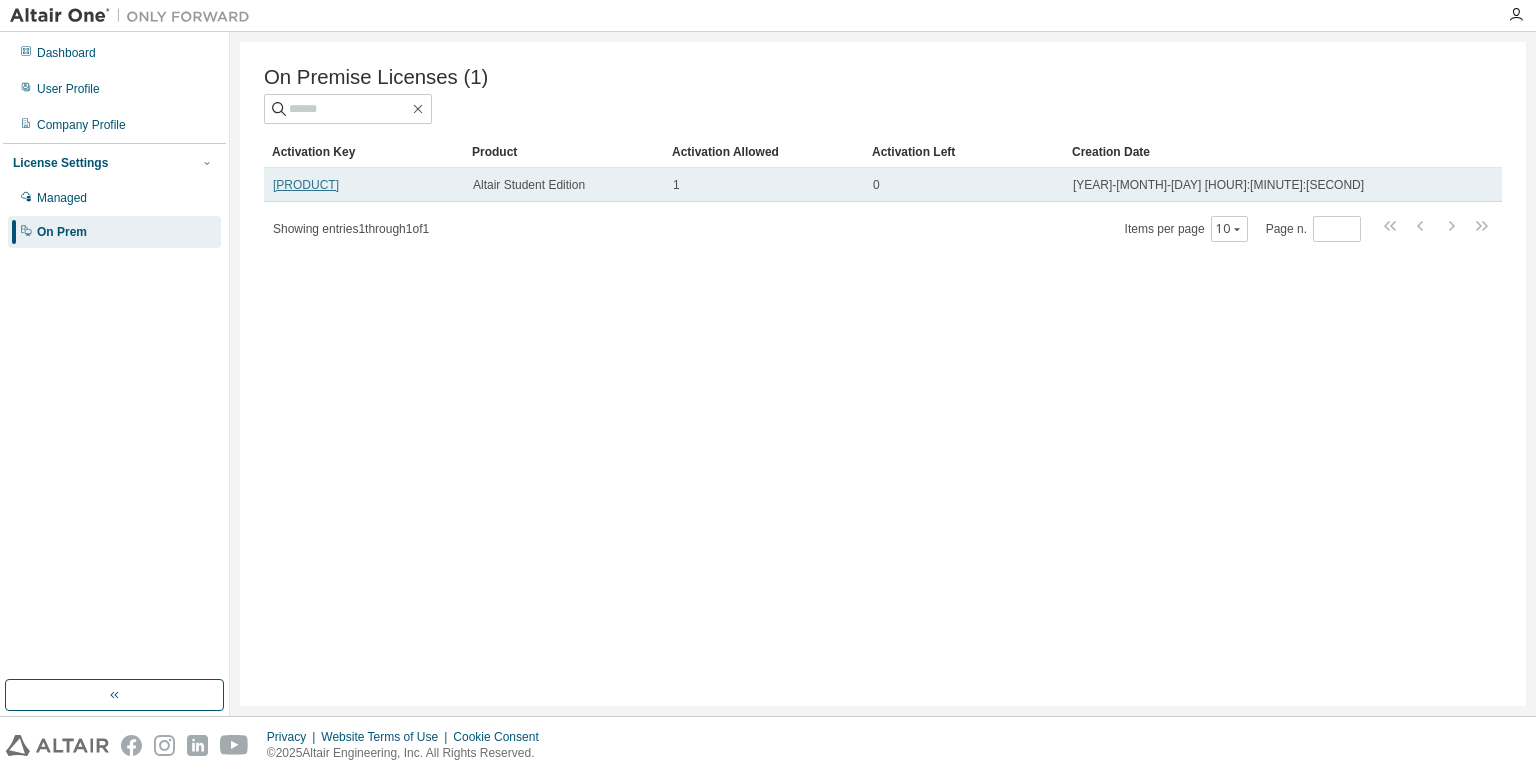 click on "L718S-APSAP-M8X2I-B3PVL" at bounding box center (306, 185) 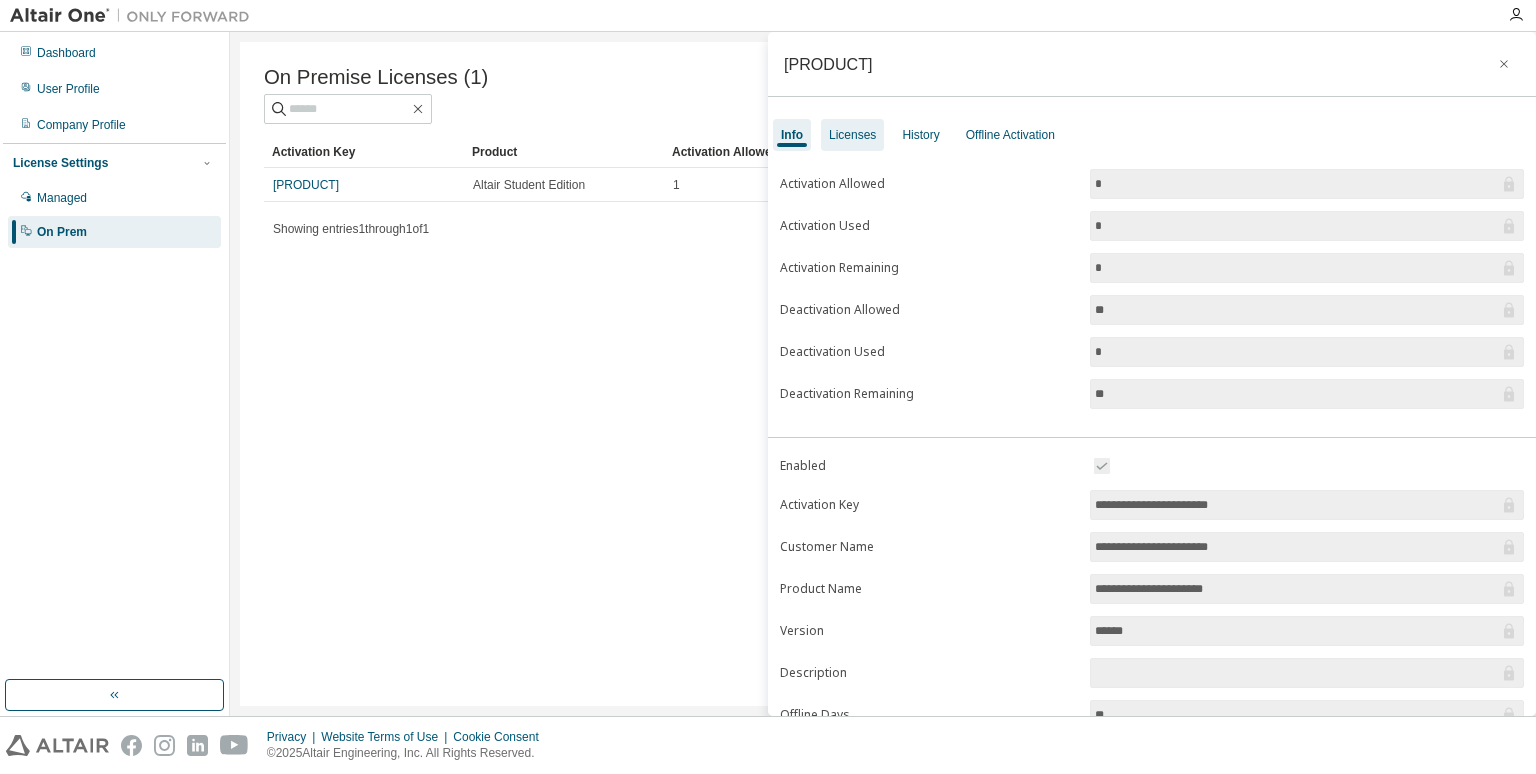 click on "Licenses" at bounding box center [852, 135] 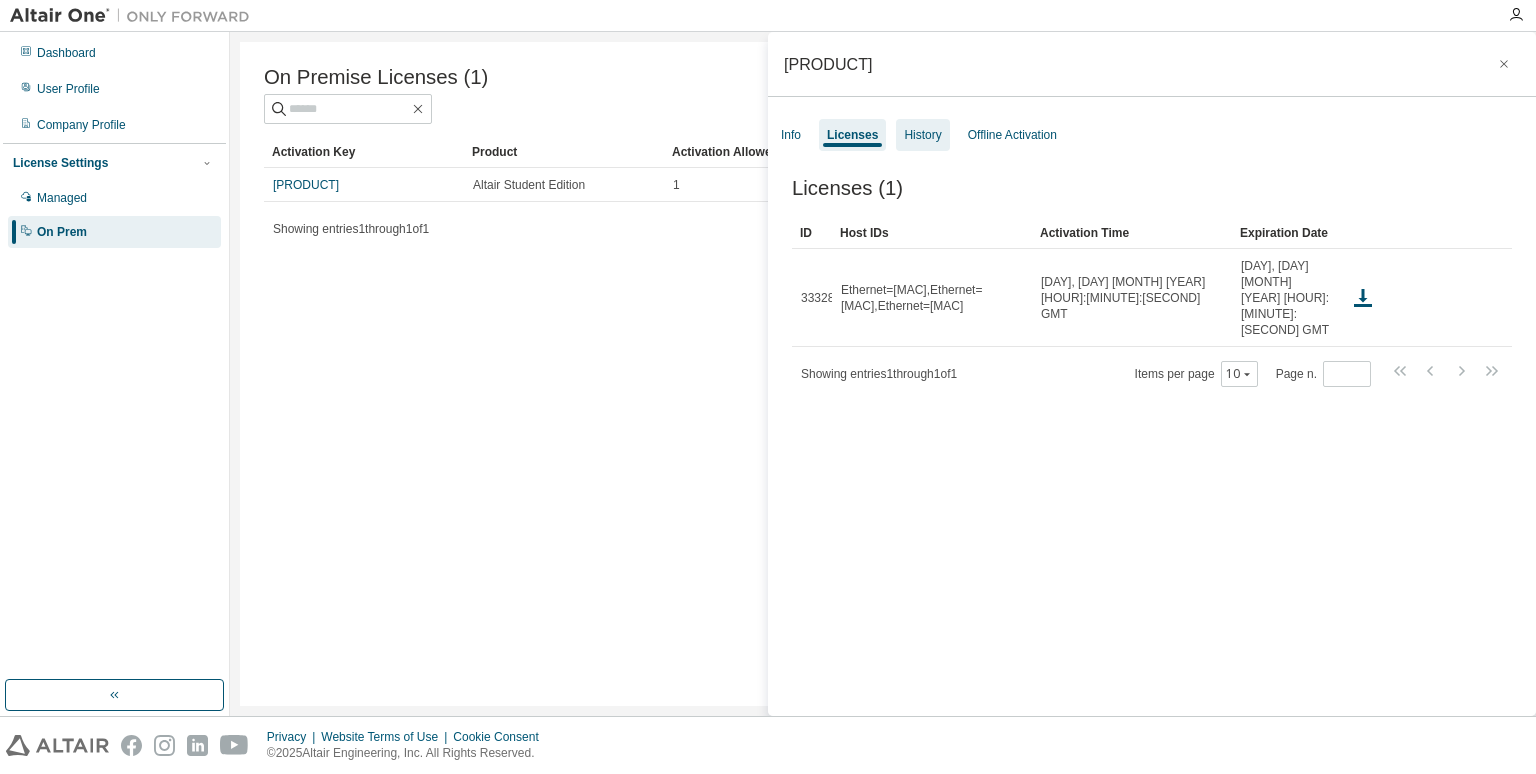 click on "History" at bounding box center [922, 135] 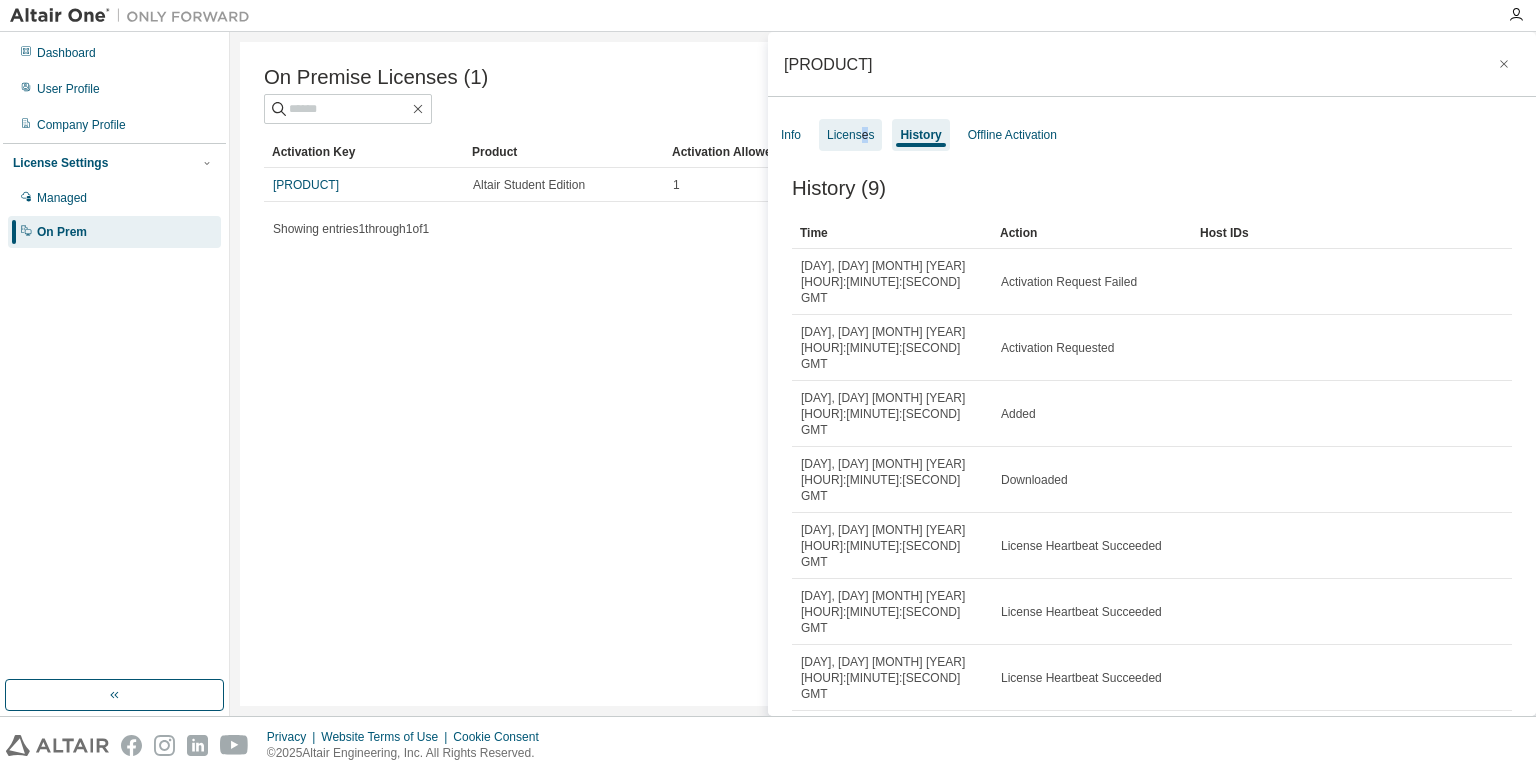 click on "Licenses" at bounding box center (850, 135) 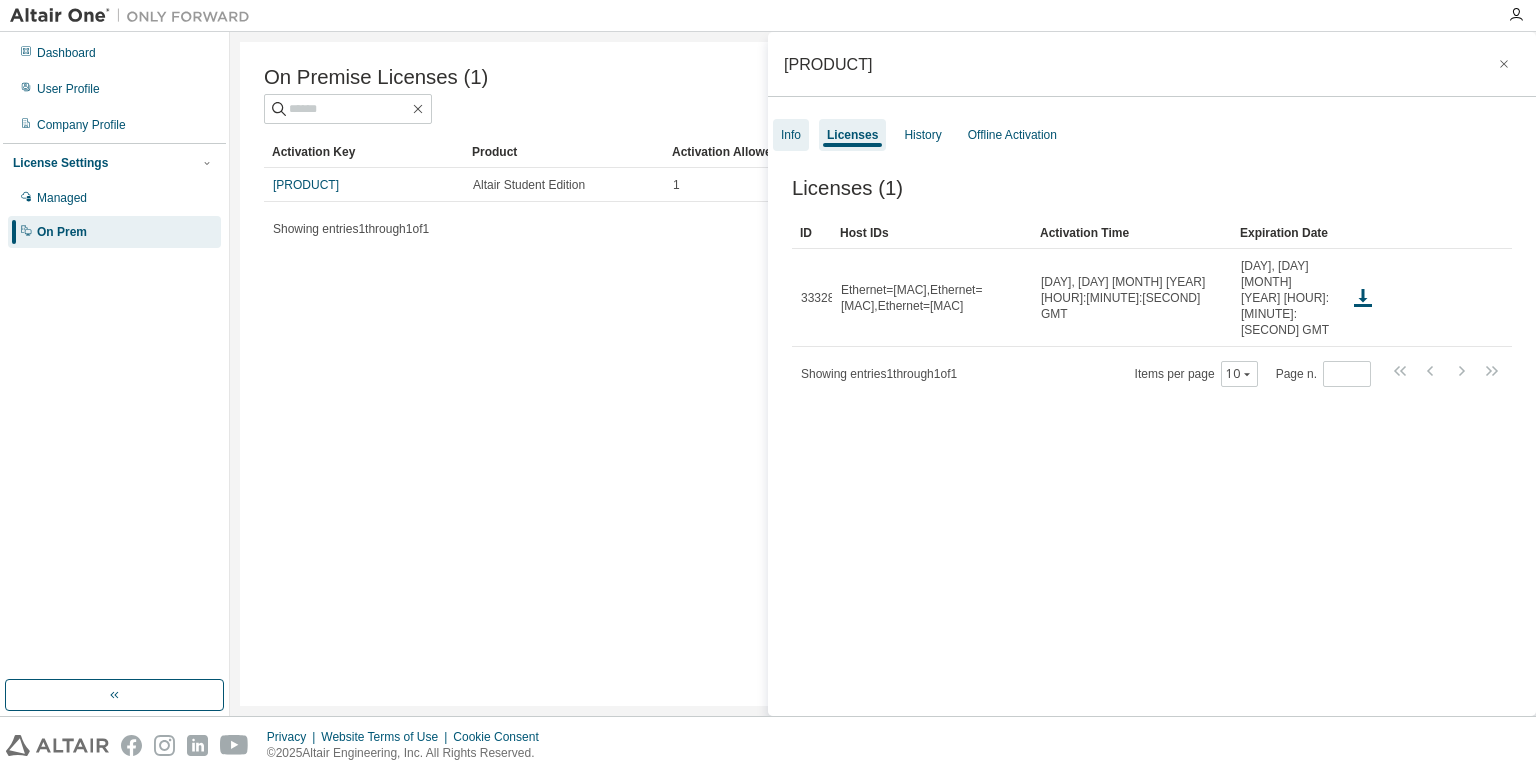 click on "Info" at bounding box center (791, 135) 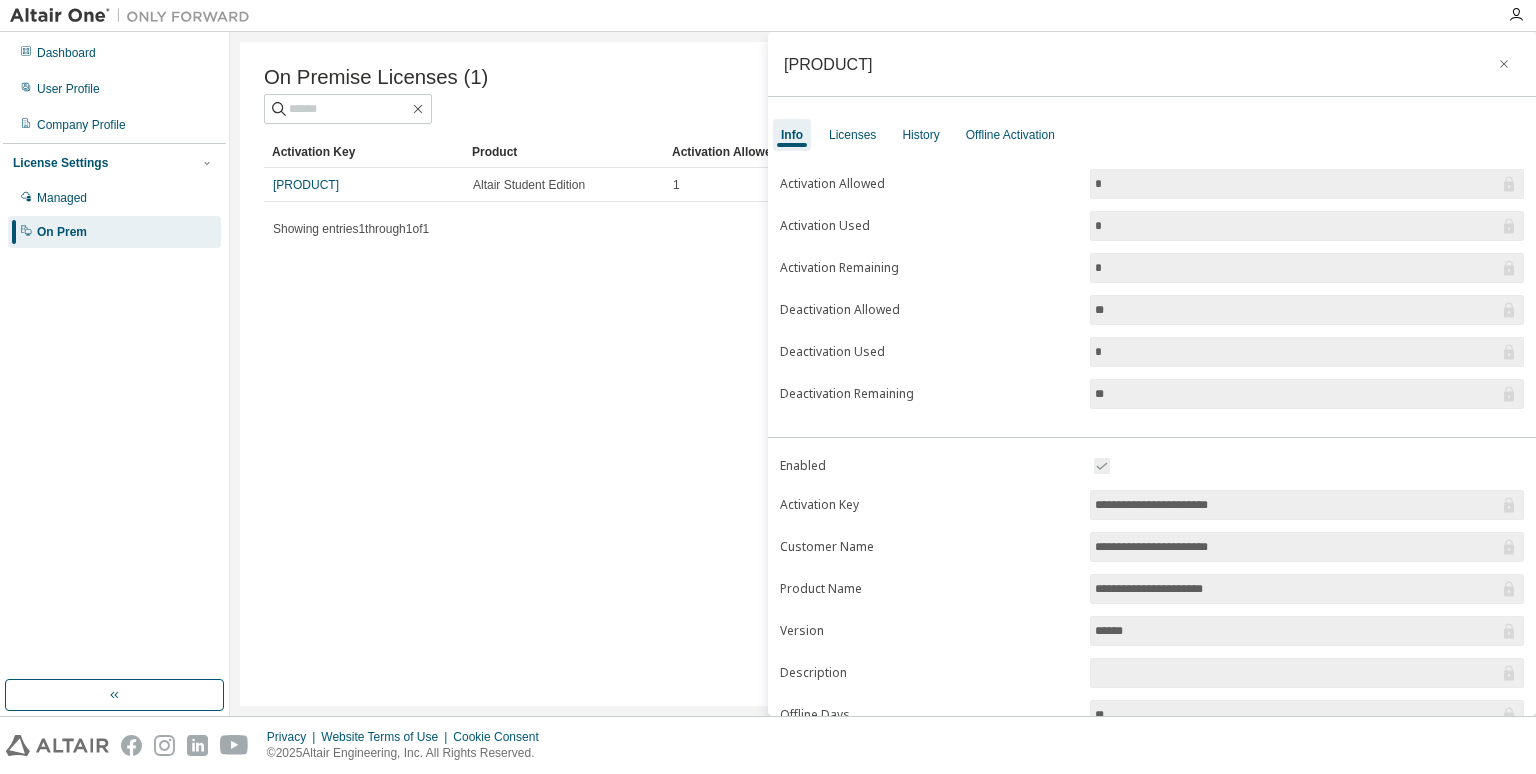 click on "Showing entries  1  through  1  of  1 Items per page 10 Page n. *" at bounding box center [883, 228] 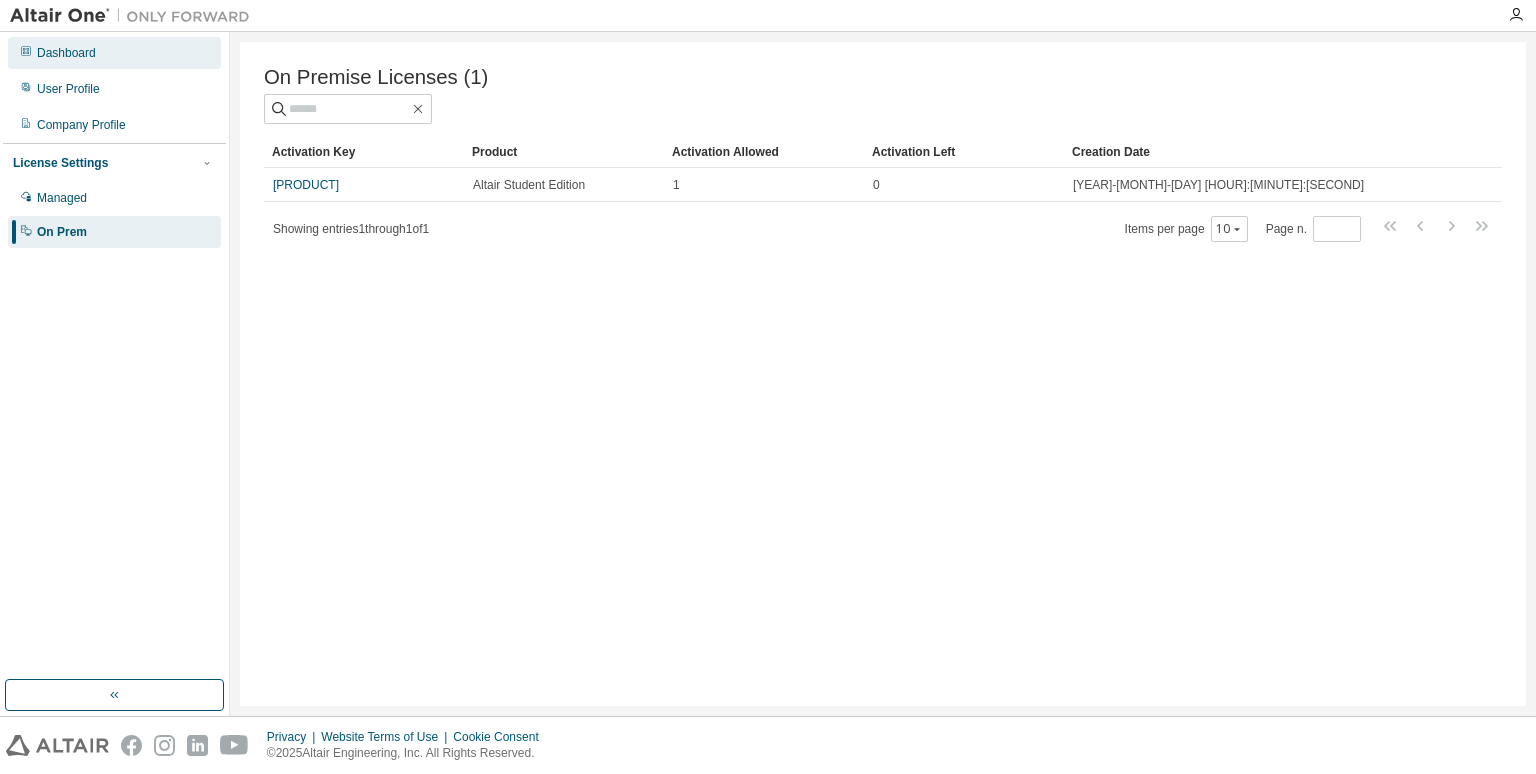 click on "Dashboard User Profile Company Profile License Settings Managed On Prem" at bounding box center (114, 142) 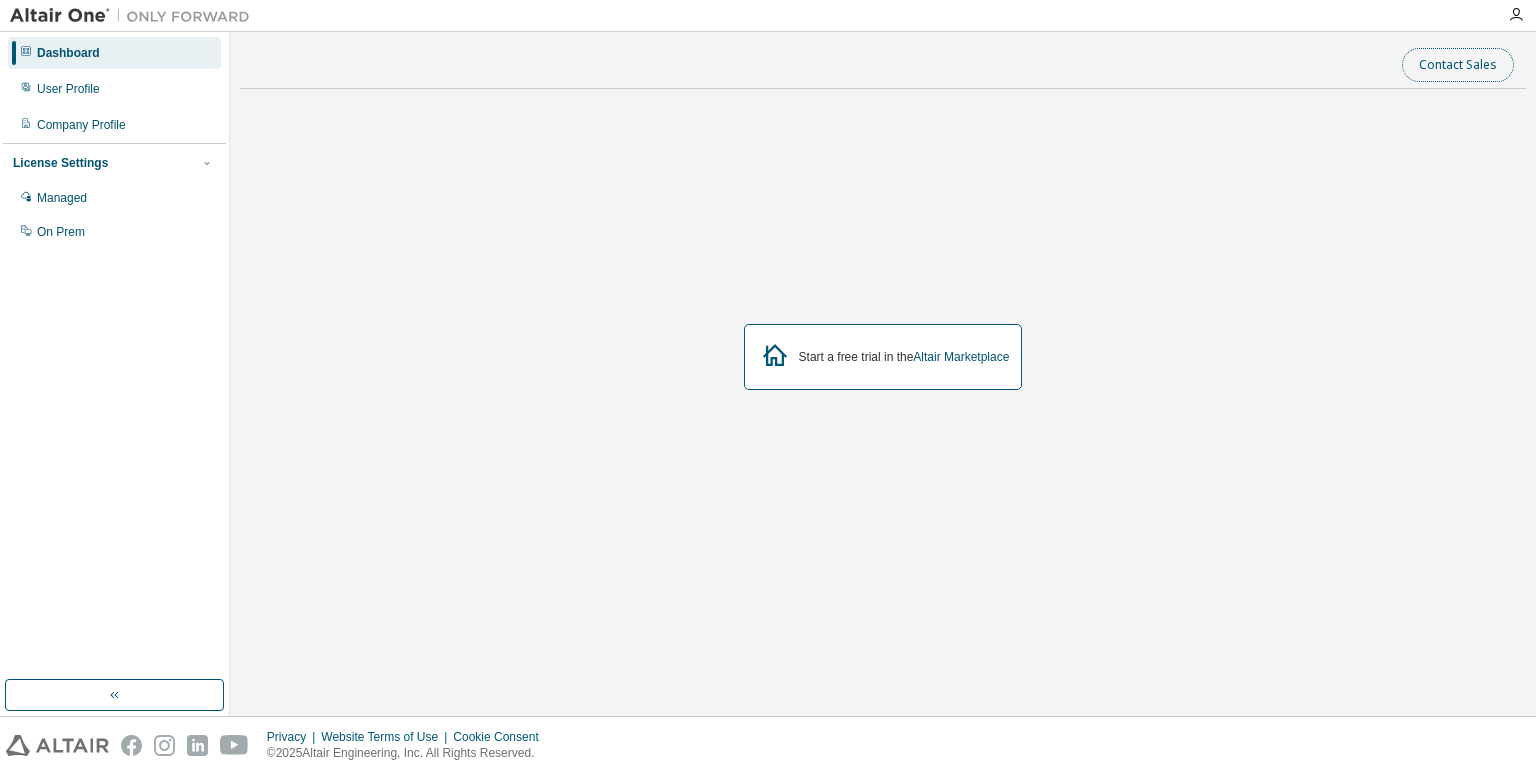 click on "Contact Sales" at bounding box center (1458, 65) 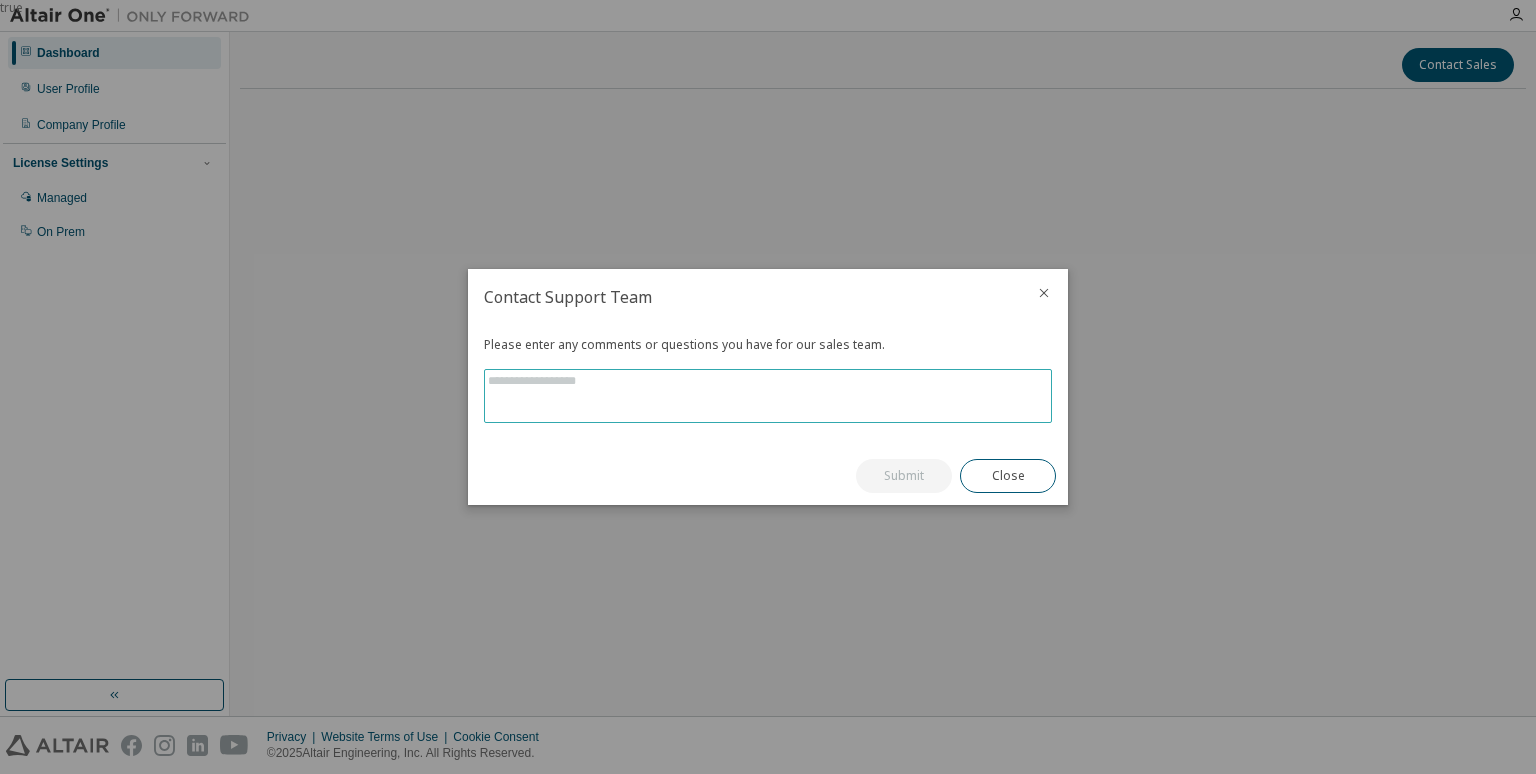 click at bounding box center [768, 396] 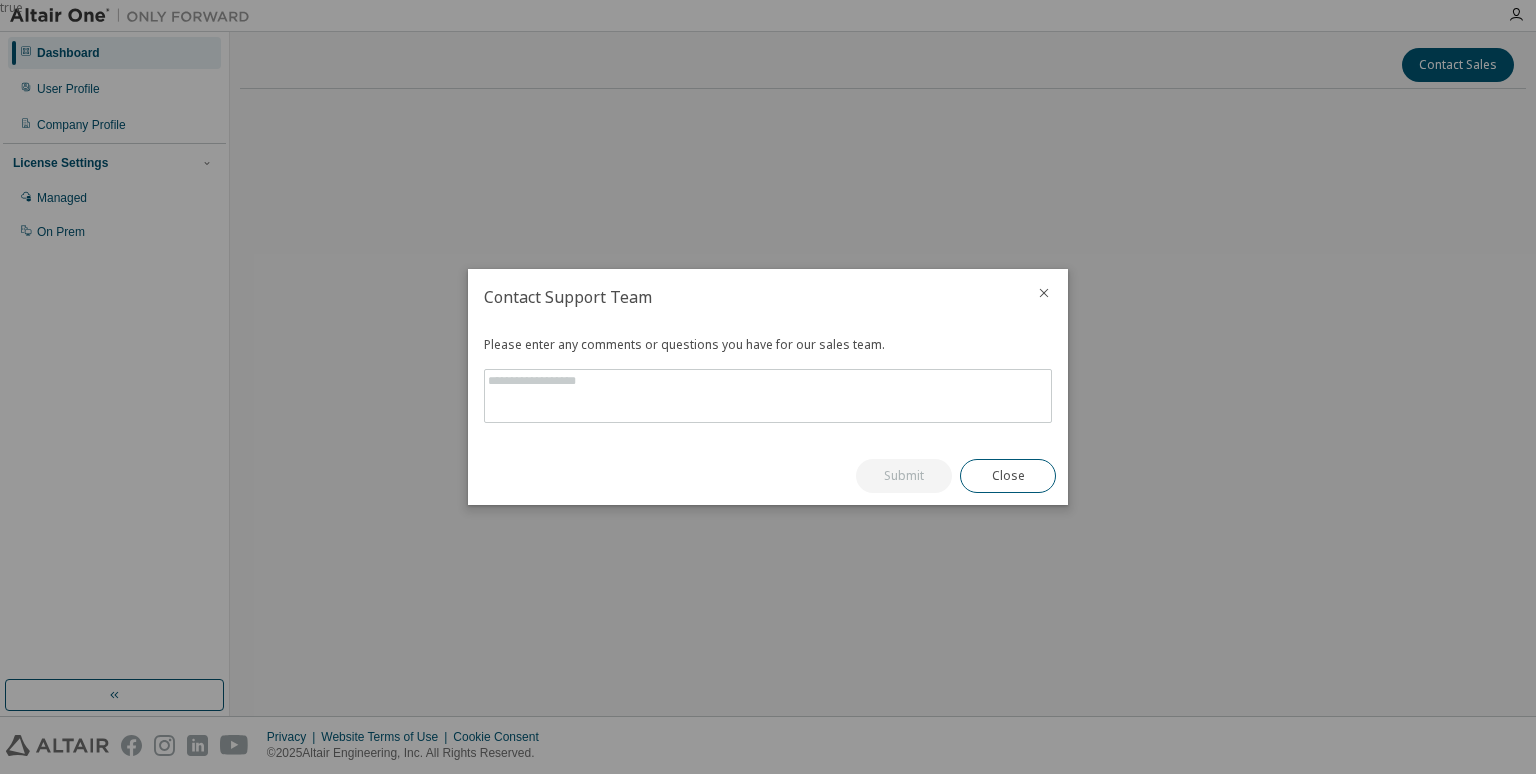 click 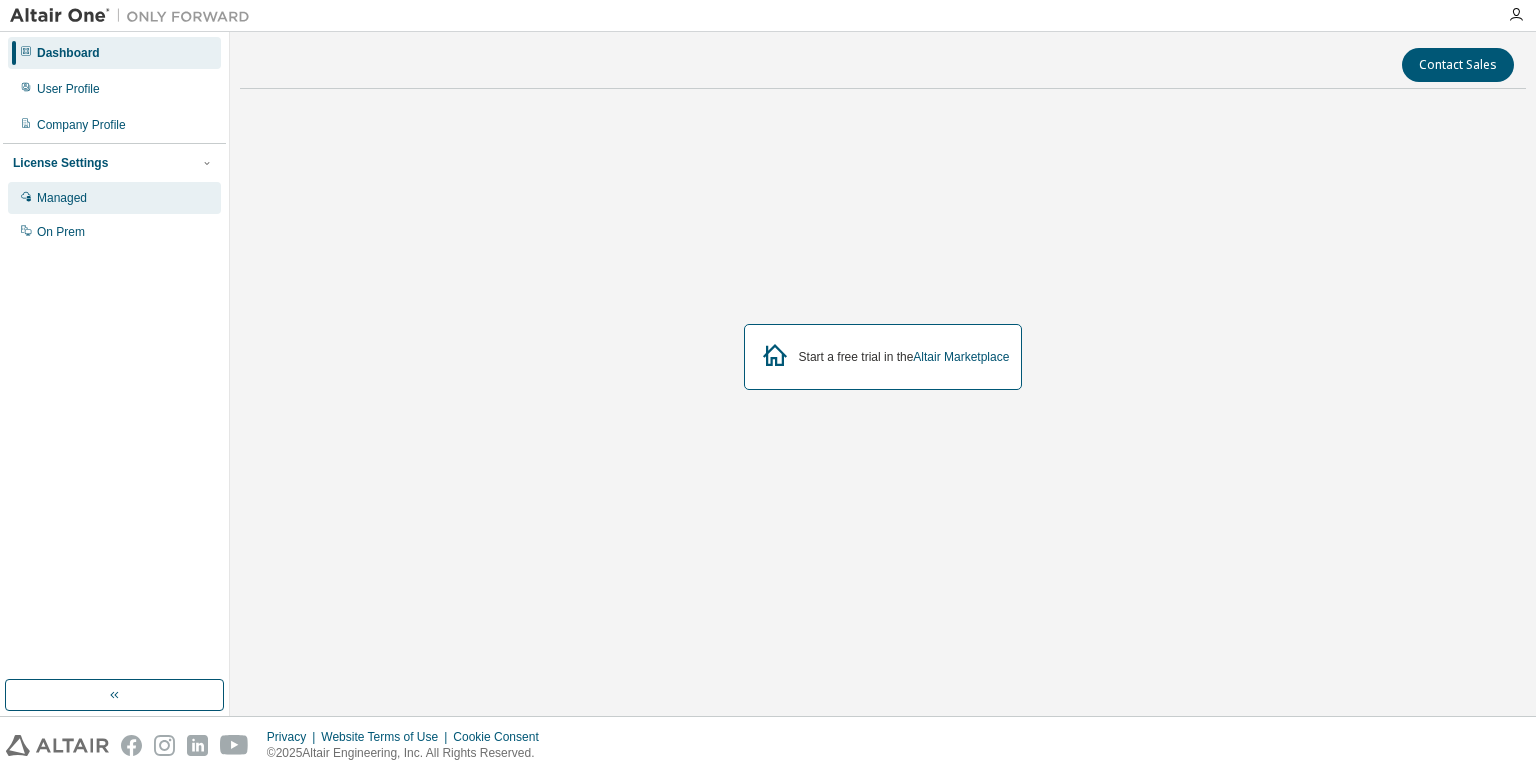 click on "Managed" at bounding box center [114, 198] 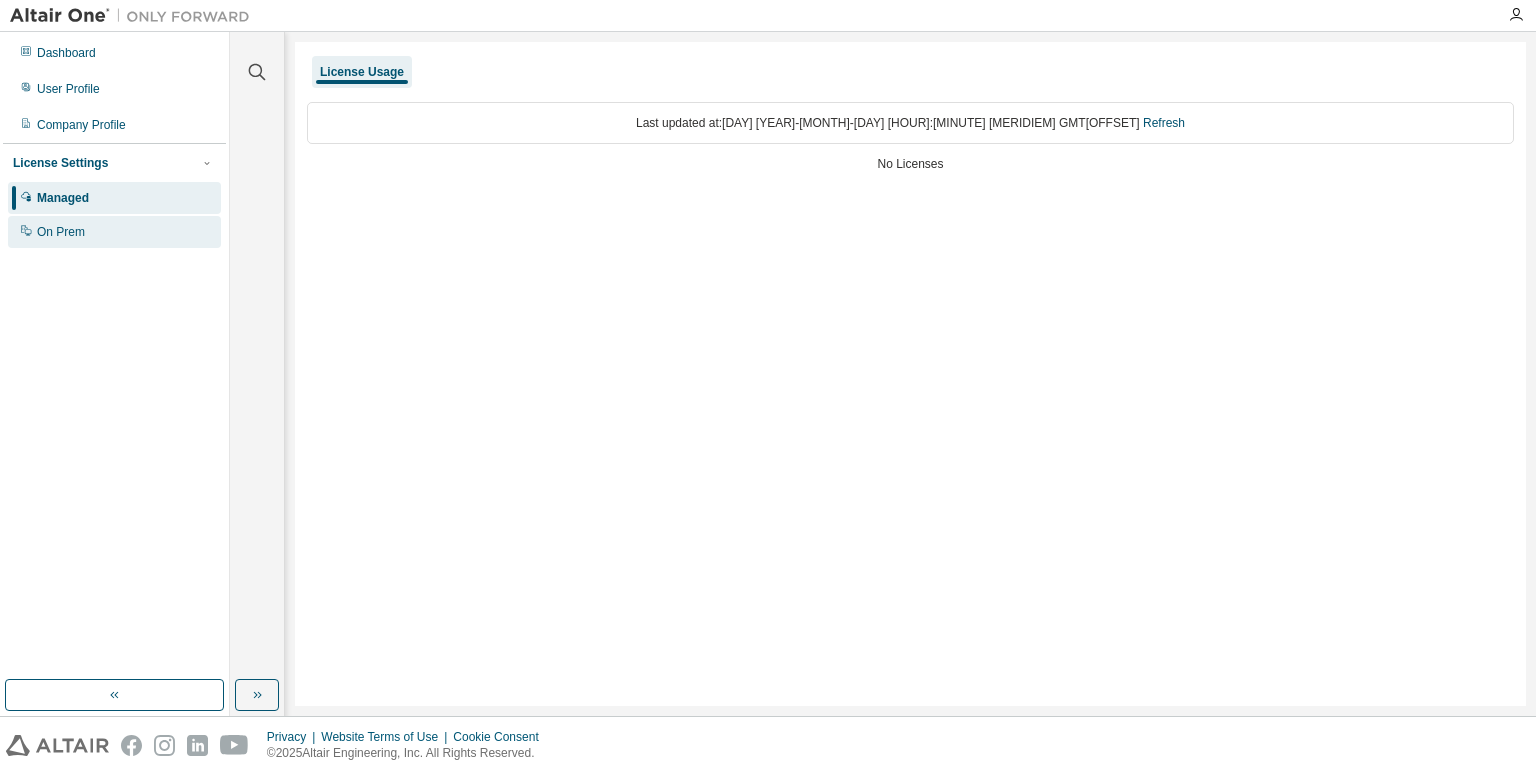 click on "On Prem" at bounding box center (114, 232) 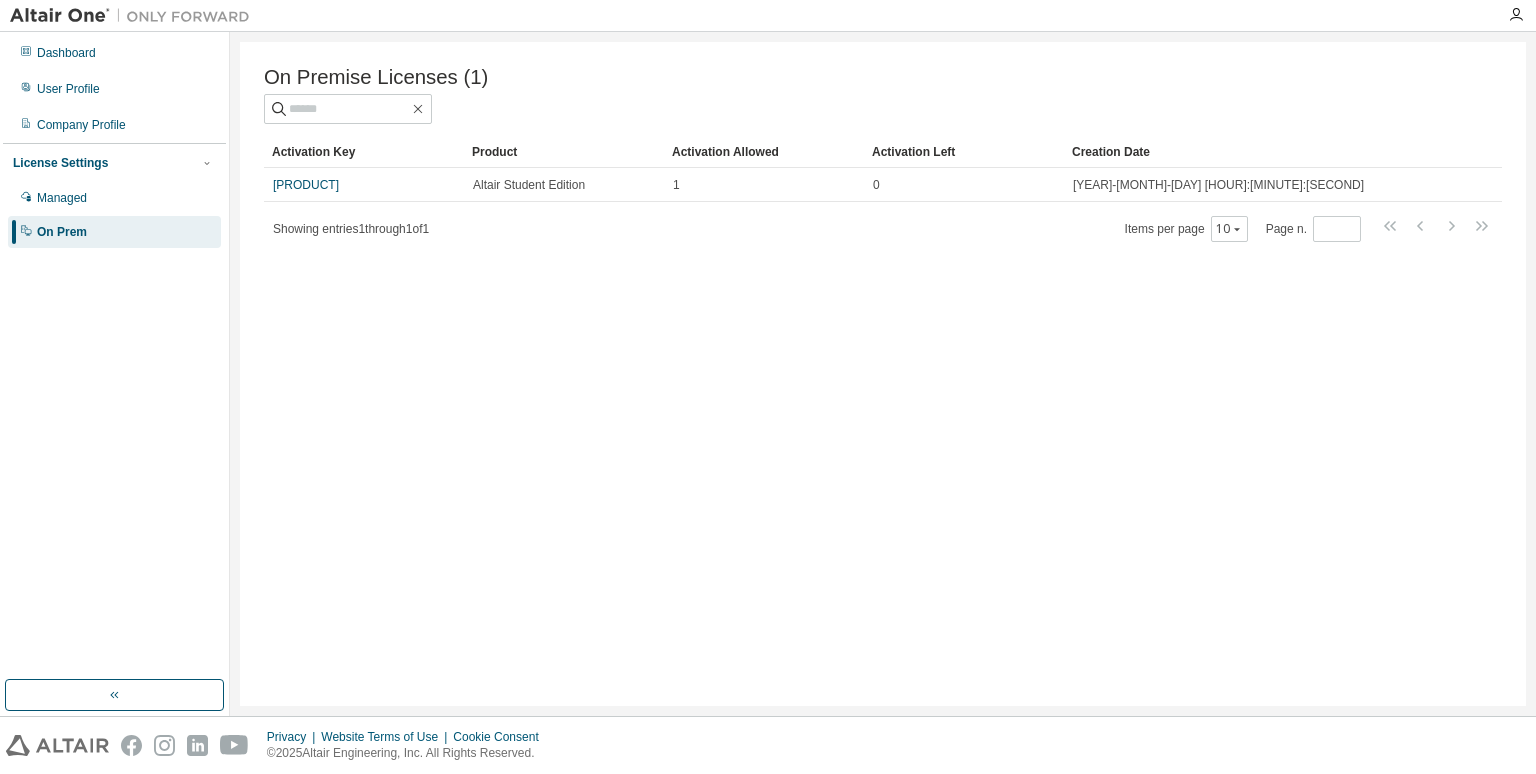 click on "L718S-APSAP-M8X2I-B3PVL" at bounding box center [306, 185] 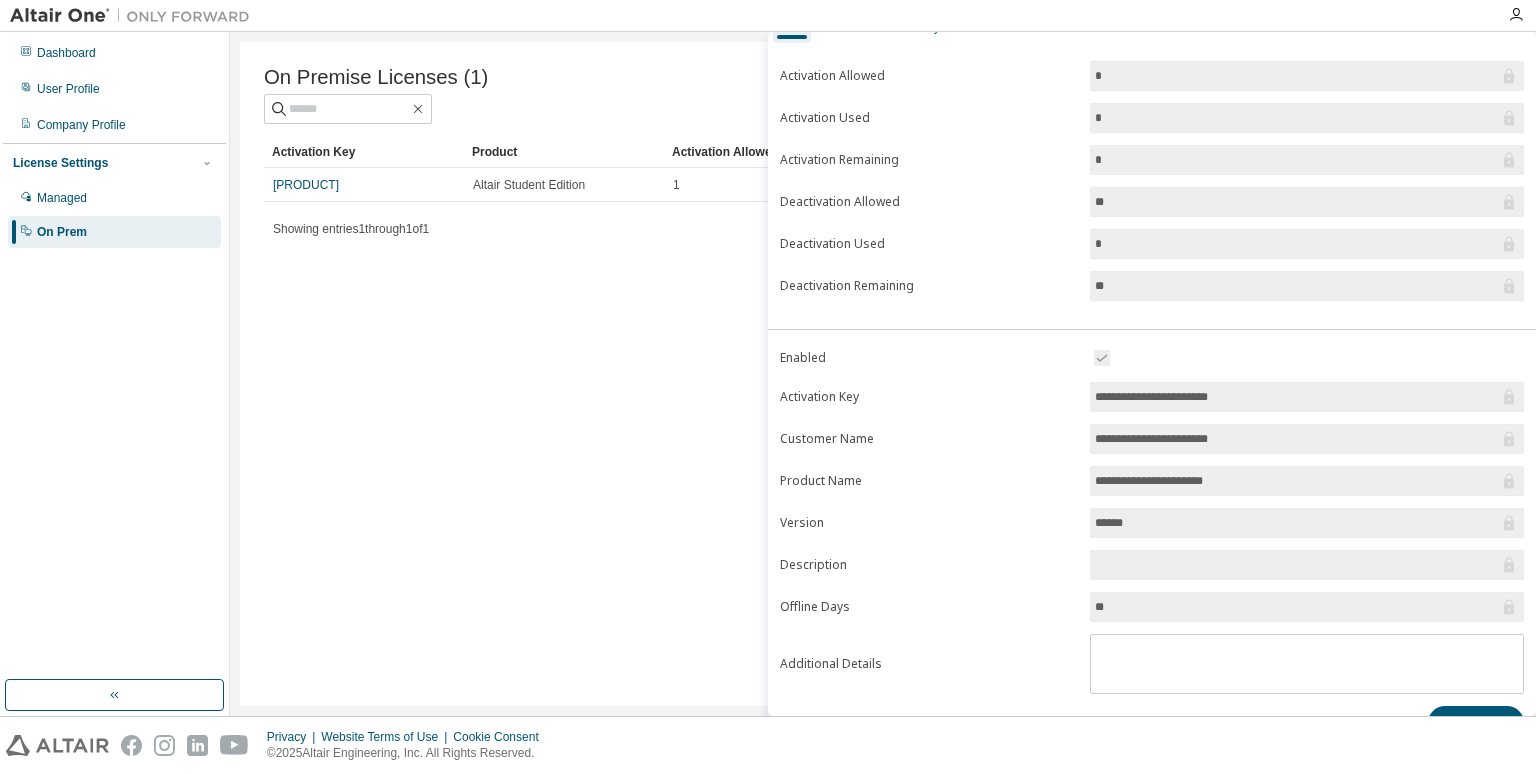 scroll, scrollTop: 142, scrollLeft: 0, axis: vertical 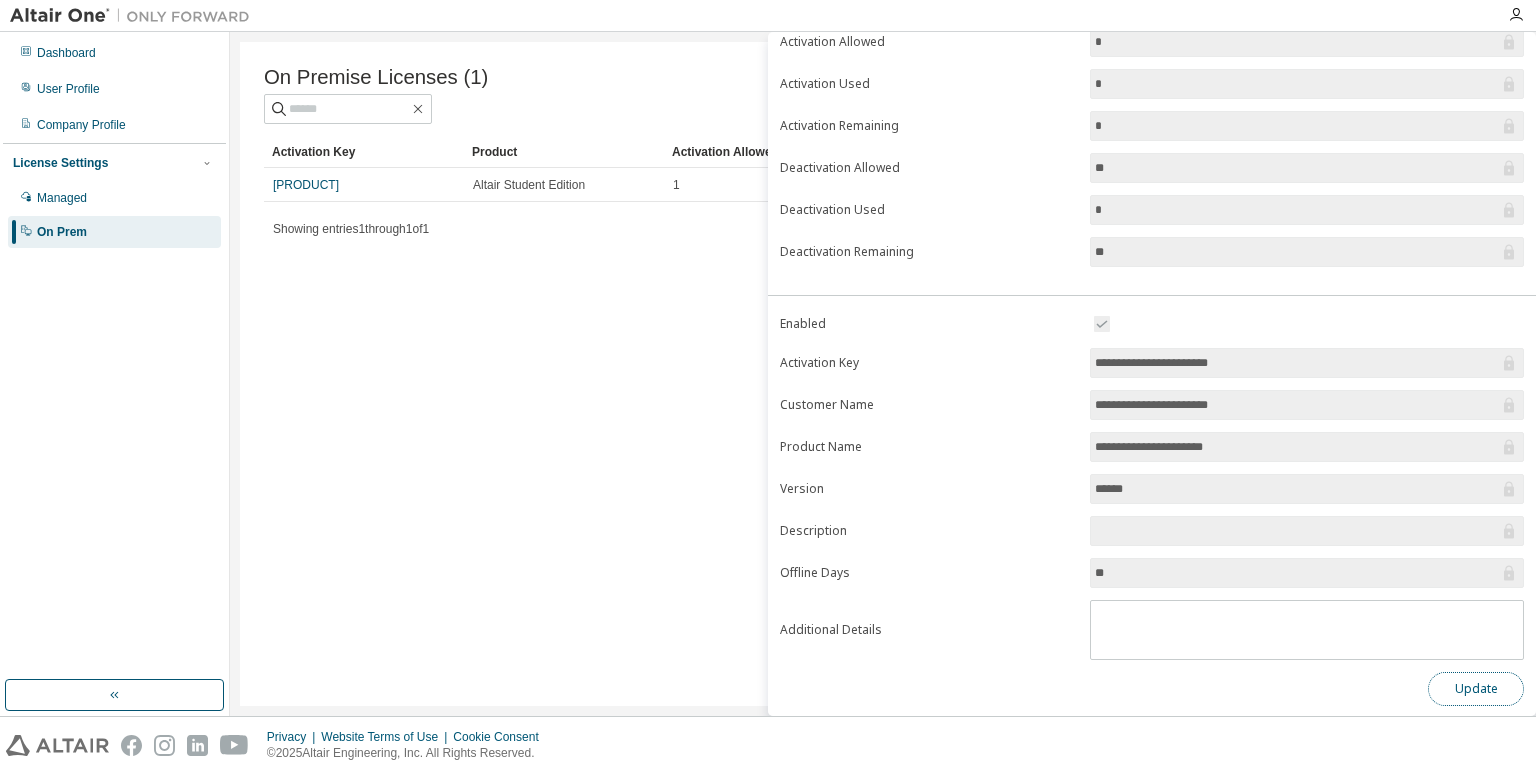 click on "Update" at bounding box center (1476, 689) 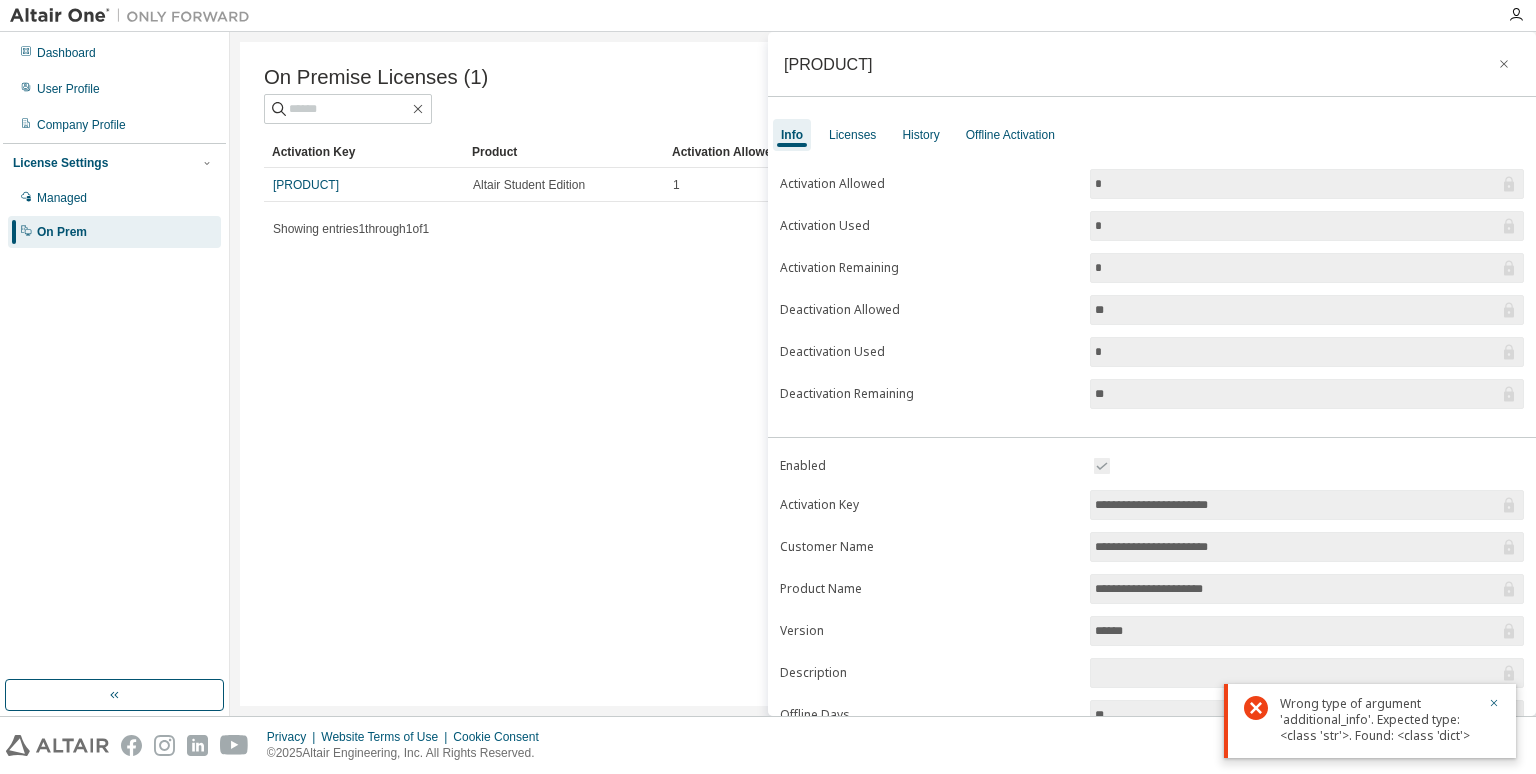 scroll, scrollTop: 142, scrollLeft: 0, axis: vertical 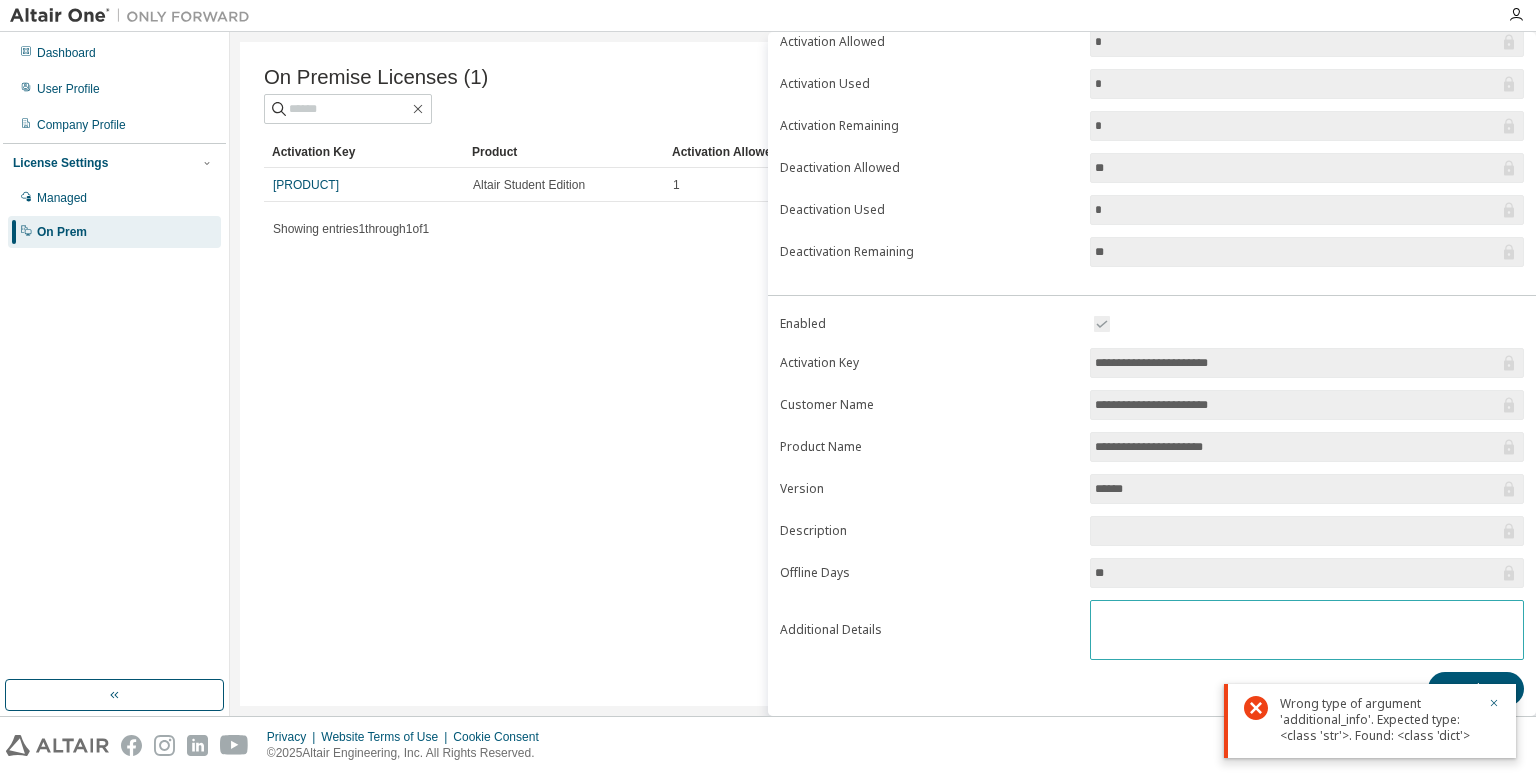 click at bounding box center (1307, 627) 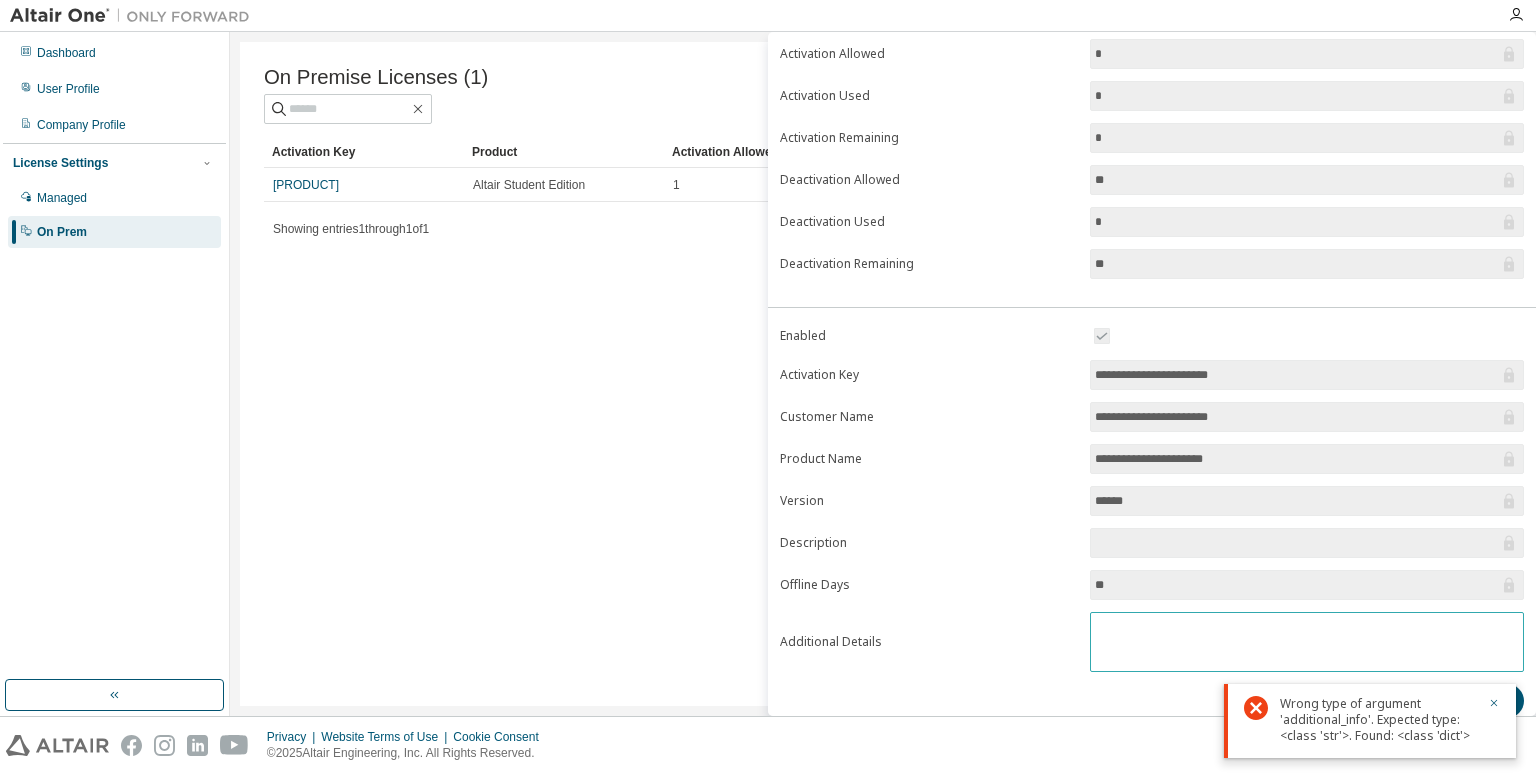 scroll, scrollTop: 142, scrollLeft: 0, axis: vertical 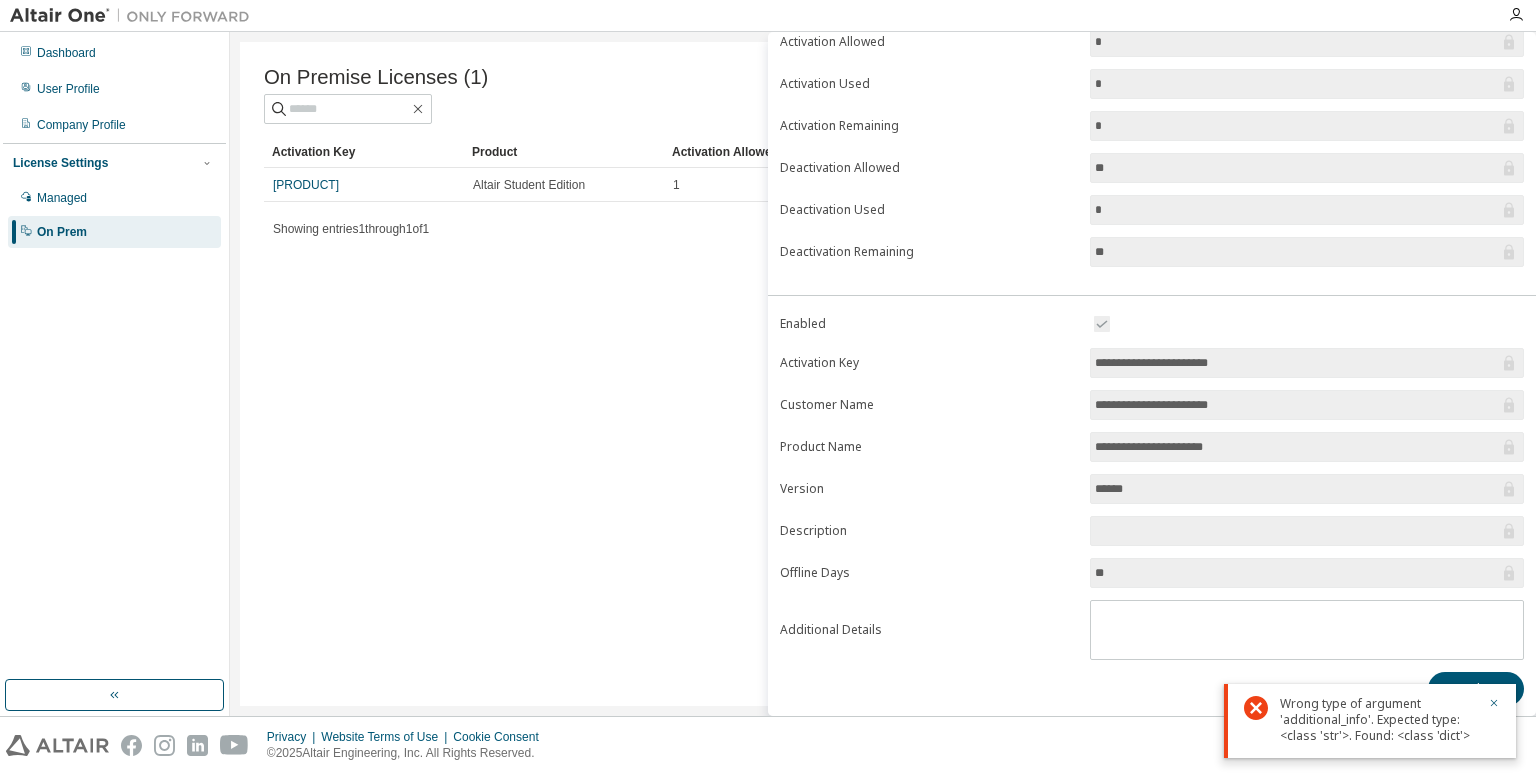 click on "**********" at bounding box center (1297, 363) 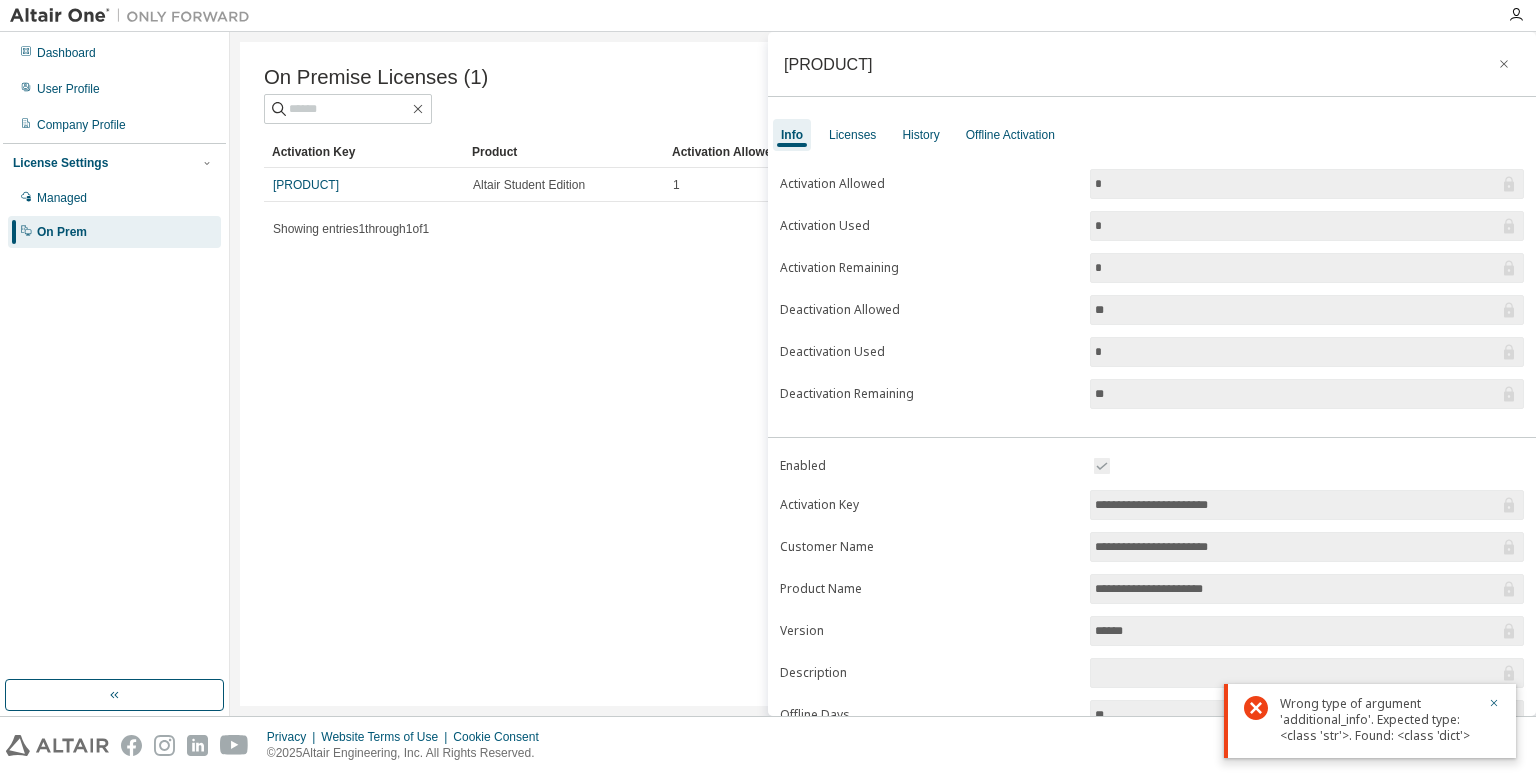 scroll, scrollTop: 0, scrollLeft: 0, axis: both 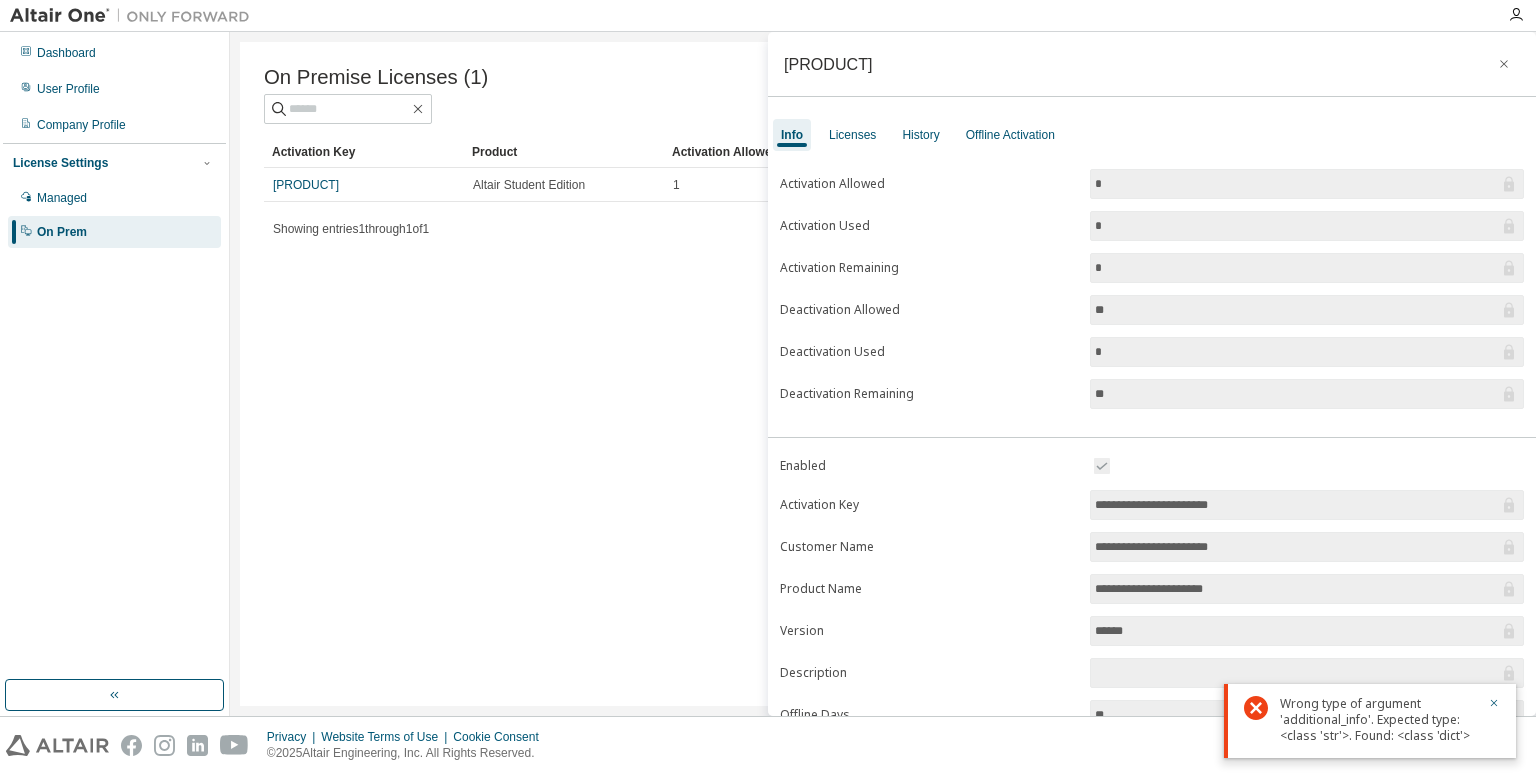 click on "**" at bounding box center [1307, 310] 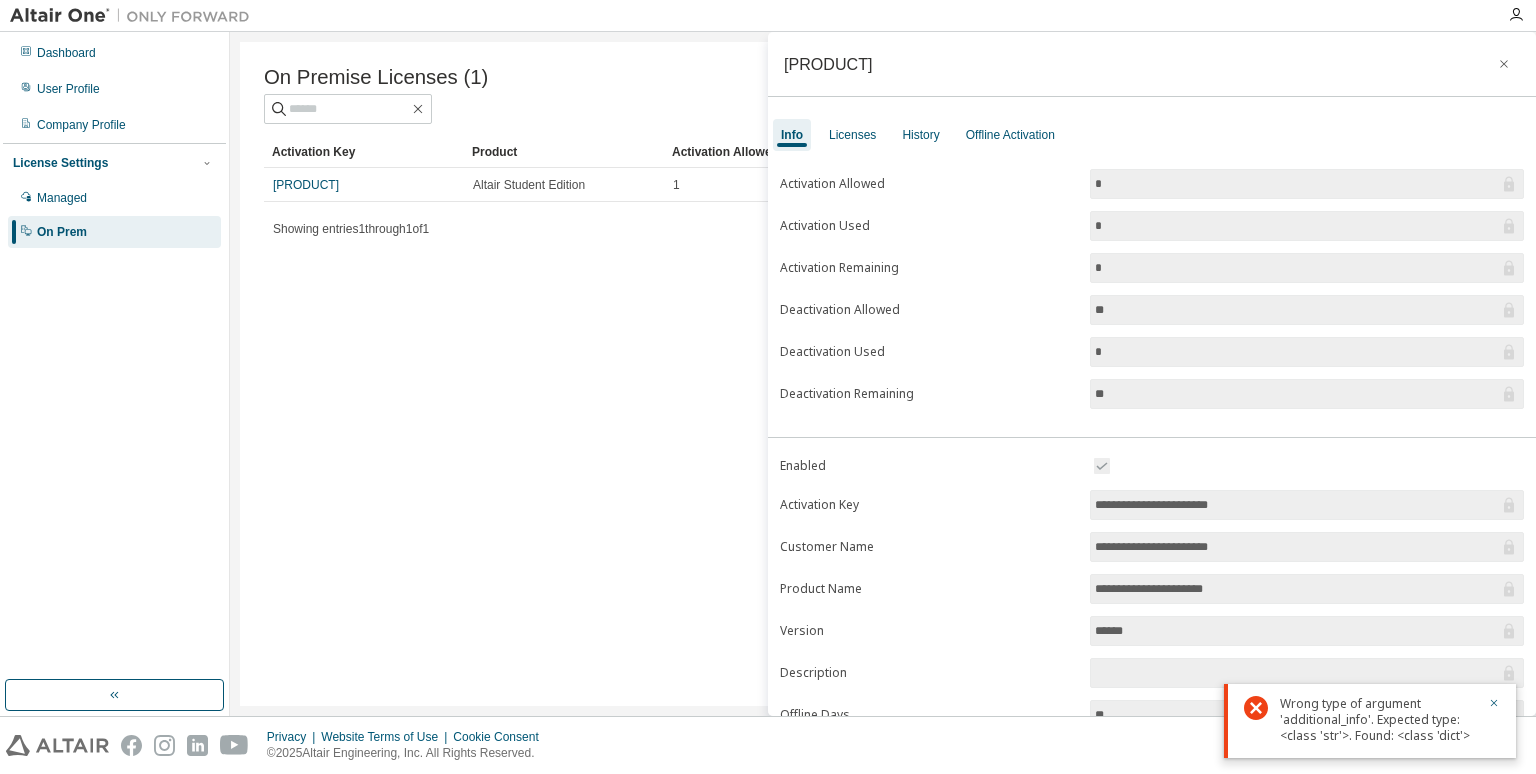 click on "**" at bounding box center [1297, 310] 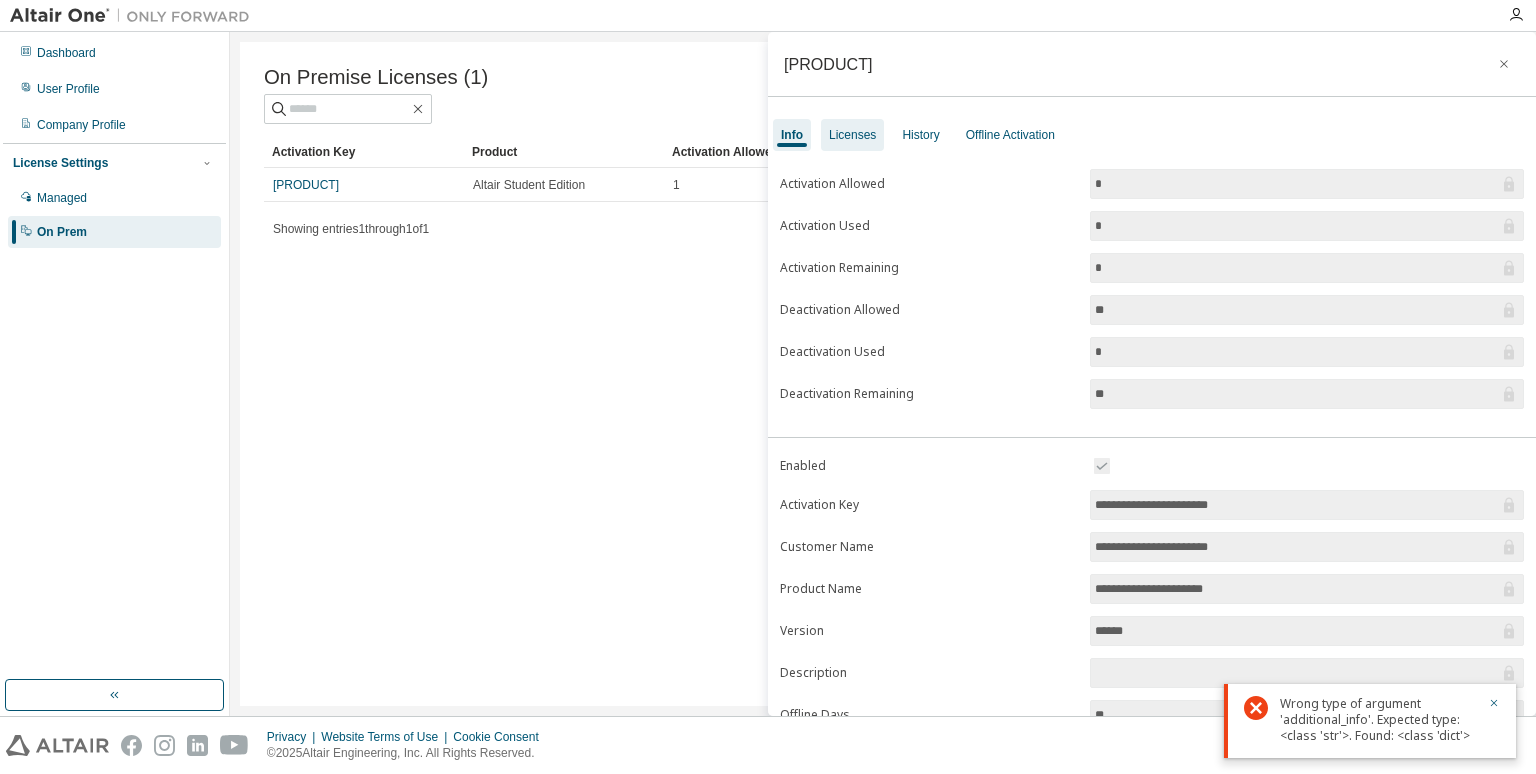 click on "Licenses" at bounding box center (852, 135) 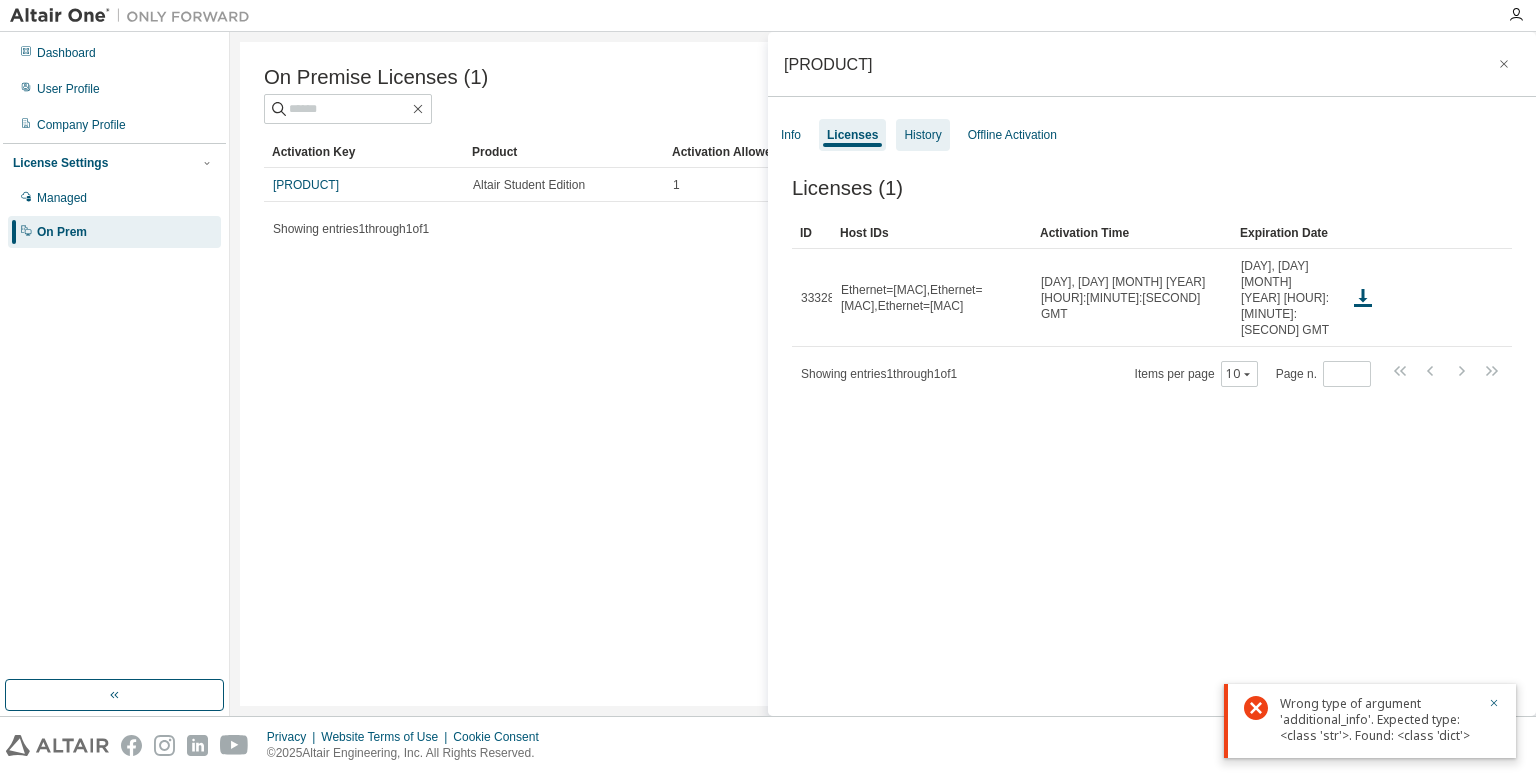 click on "History" at bounding box center [922, 135] 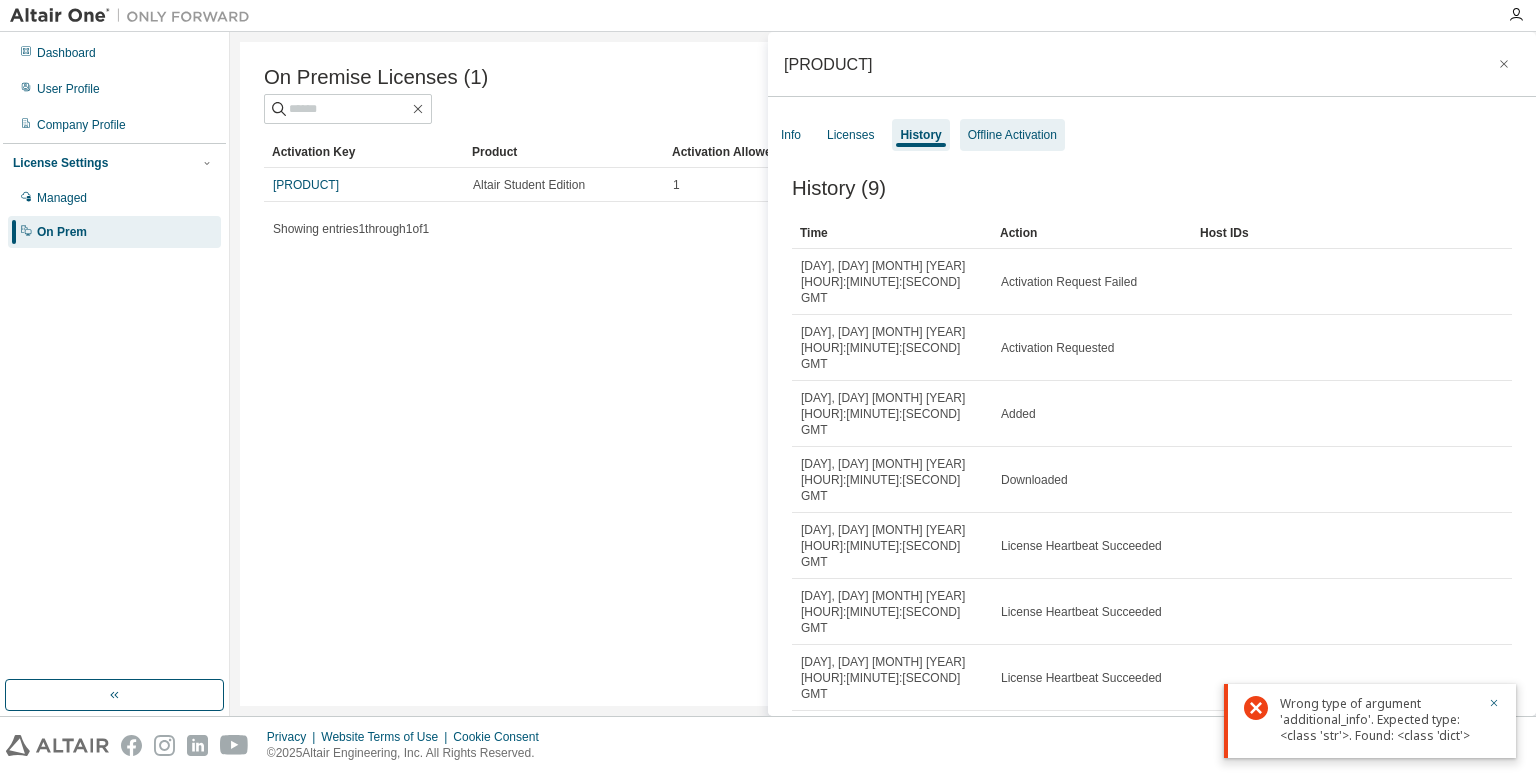 click on "Offline Activation" at bounding box center (1012, 135) 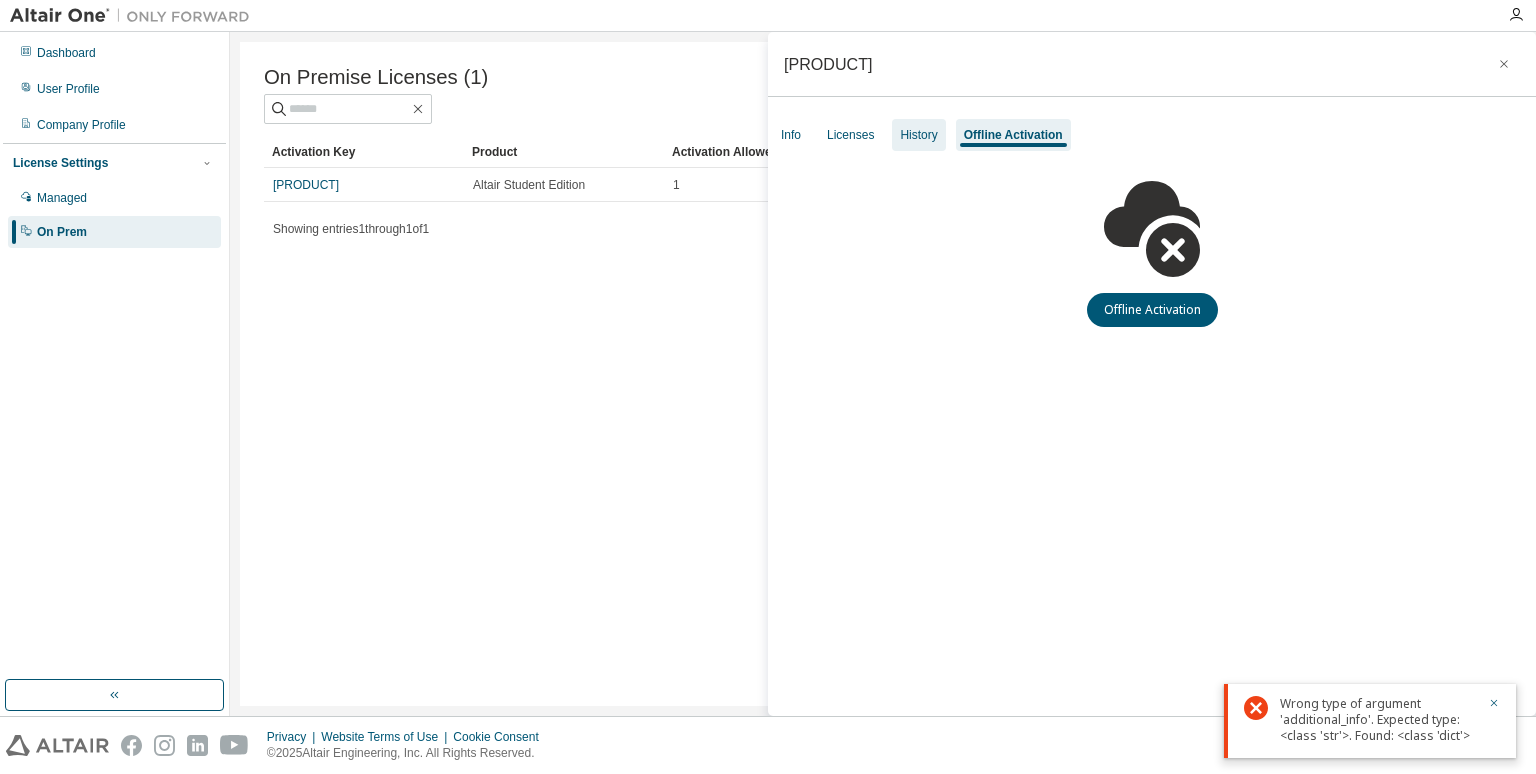 click on "History" at bounding box center [918, 135] 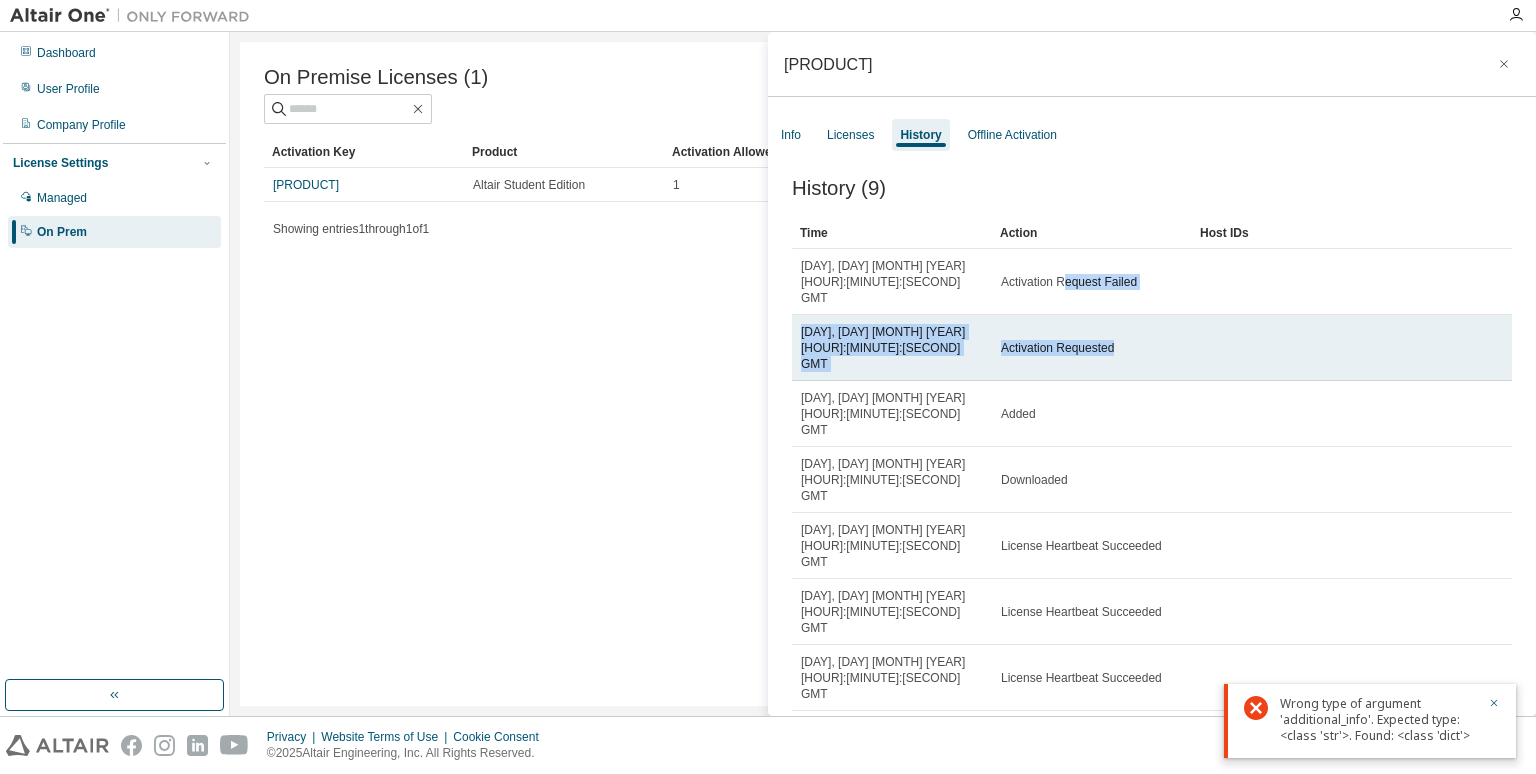 drag, startPoint x: 1064, startPoint y: 268, endPoint x: 1165, endPoint y: 288, distance: 102.96116 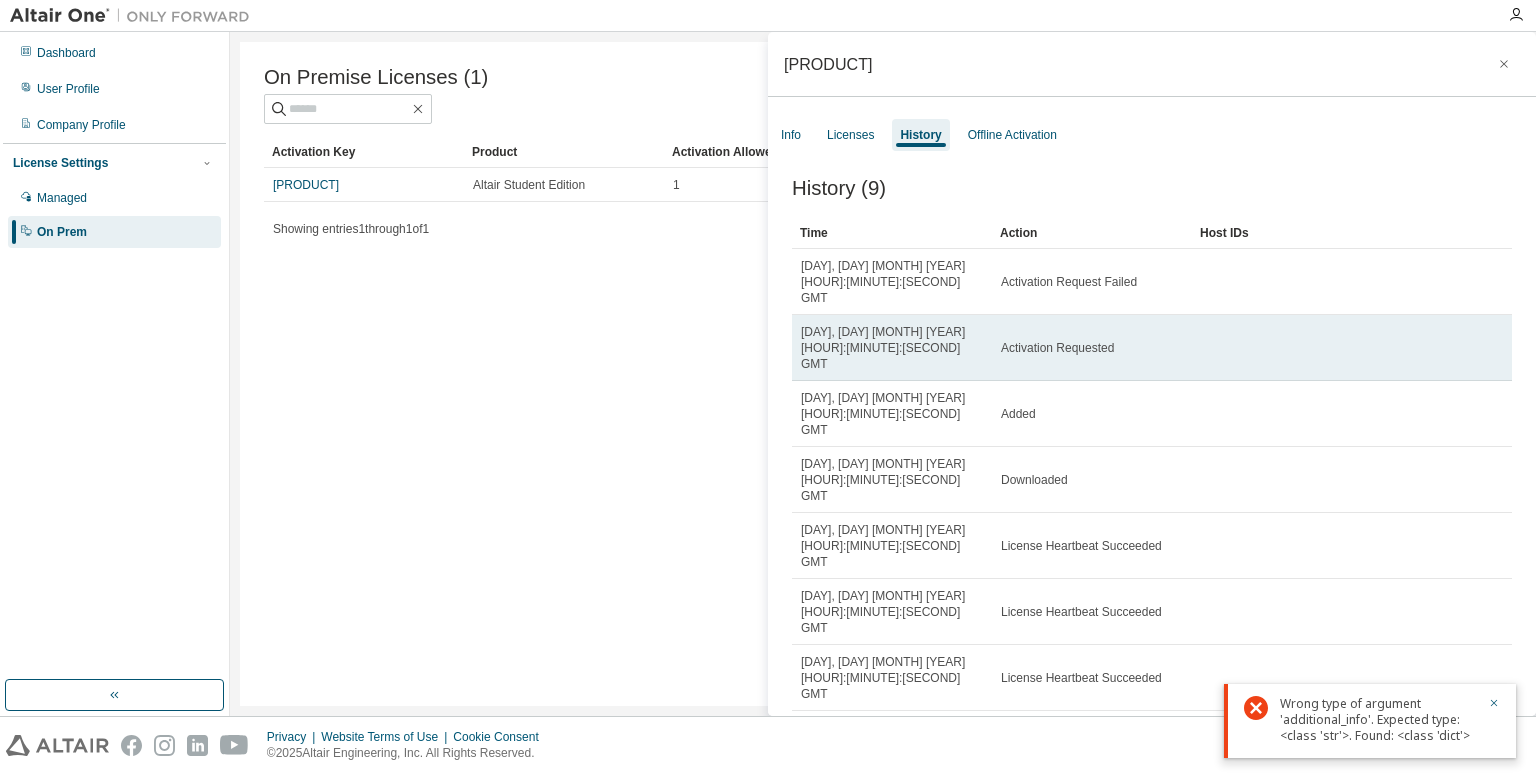 click on "Activation Requested" at bounding box center (1092, 348) 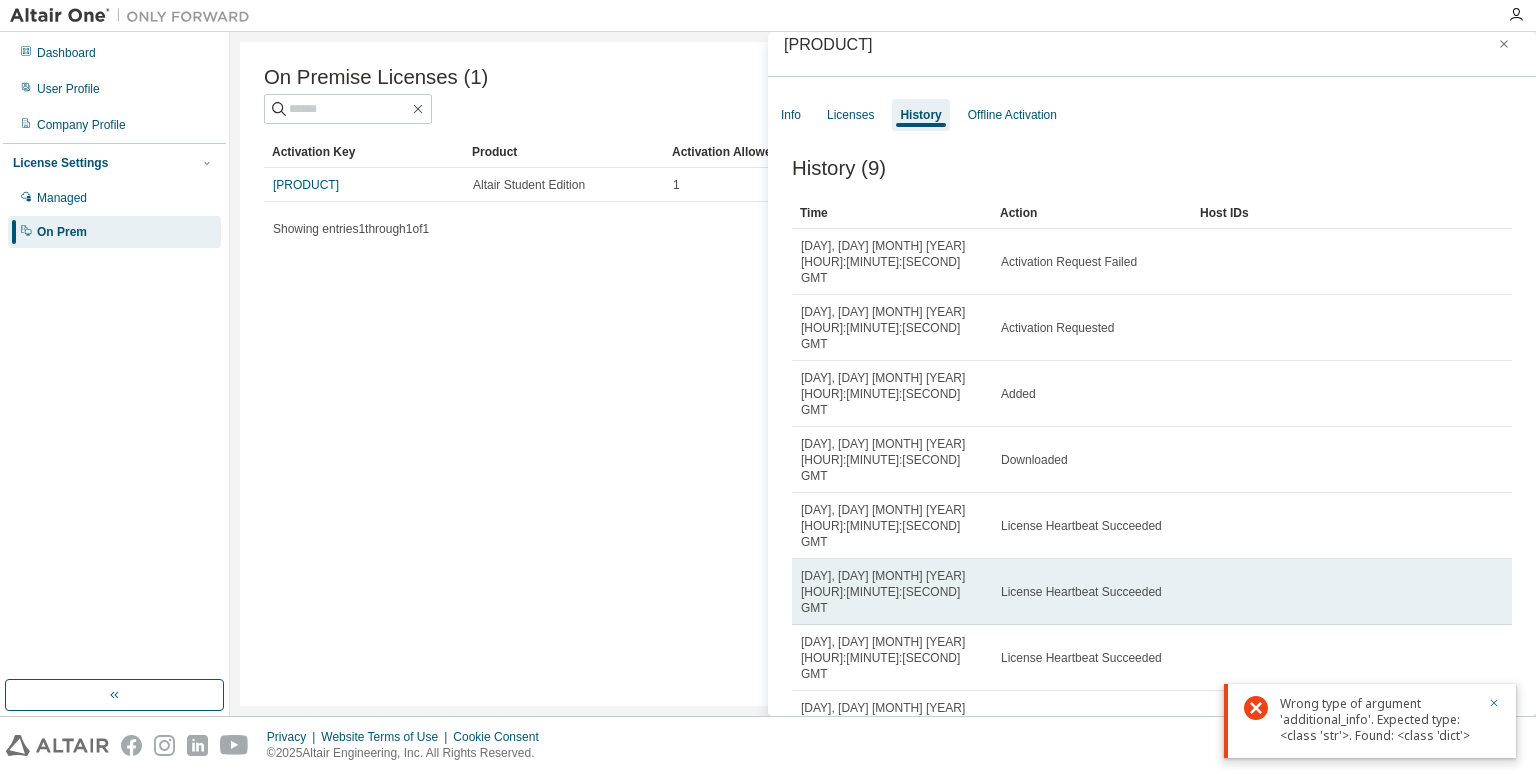 scroll, scrollTop: 30, scrollLeft: 0, axis: vertical 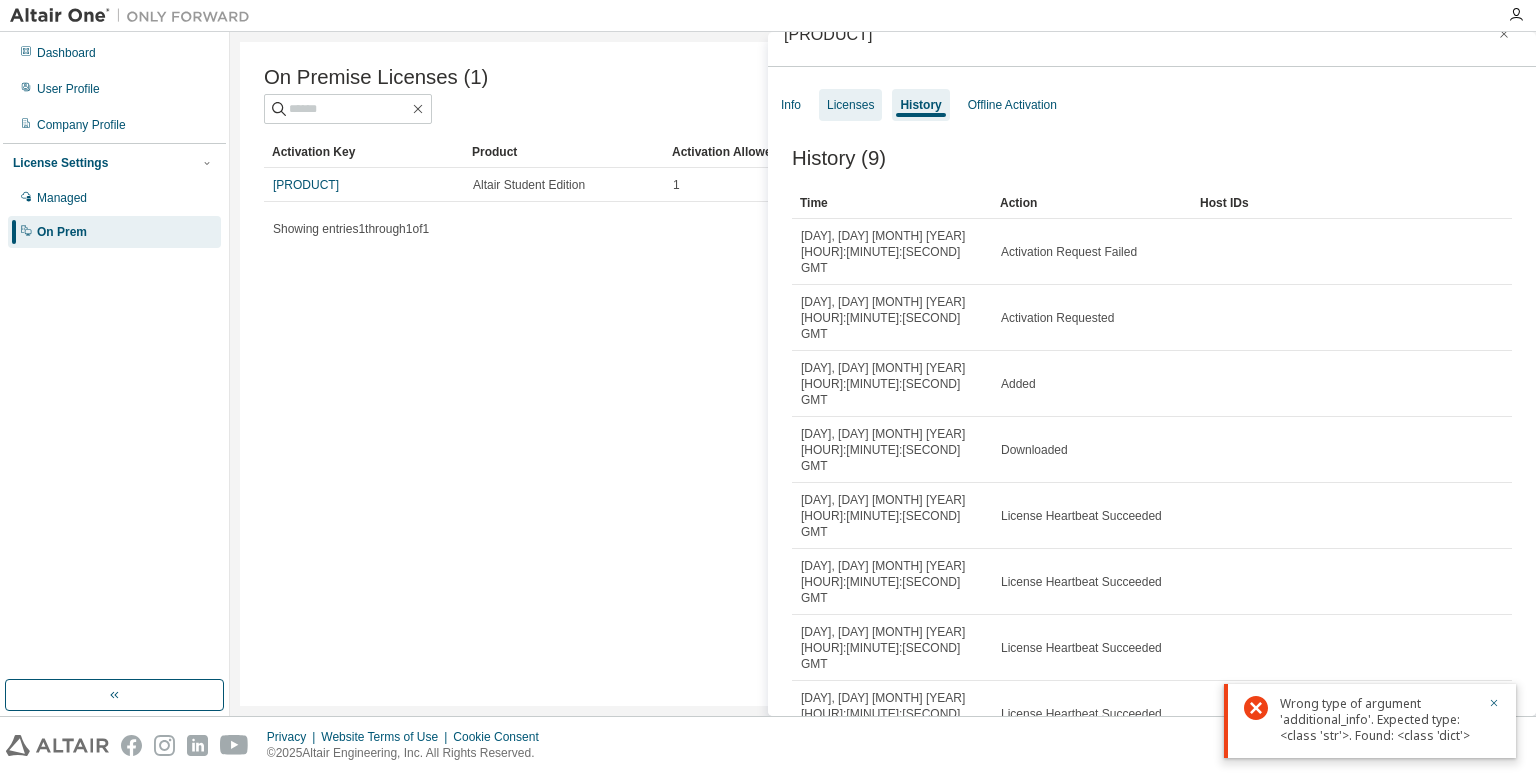 click on "Licenses" at bounding box center (850, 105) 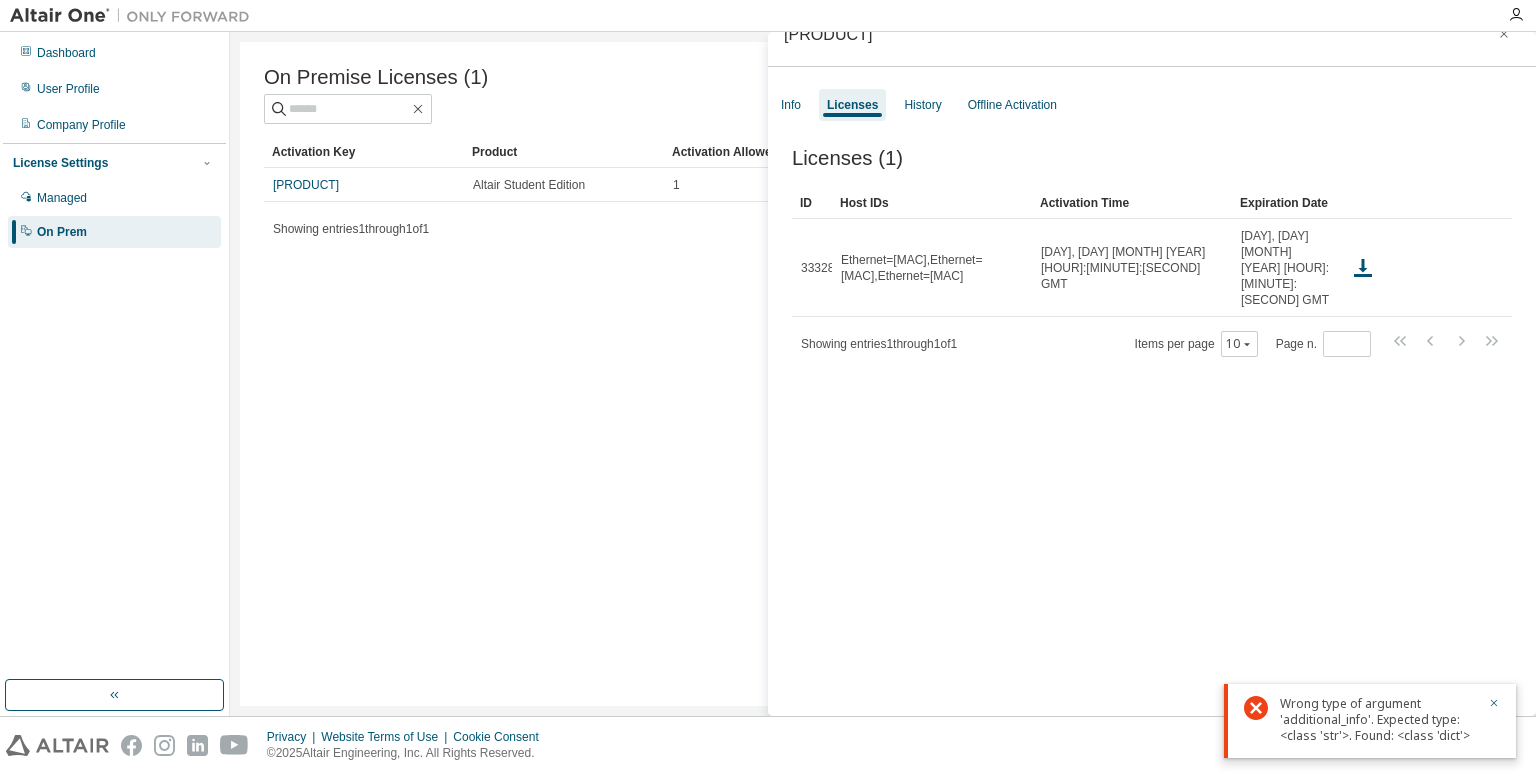 click at bounding box center (883, 109) 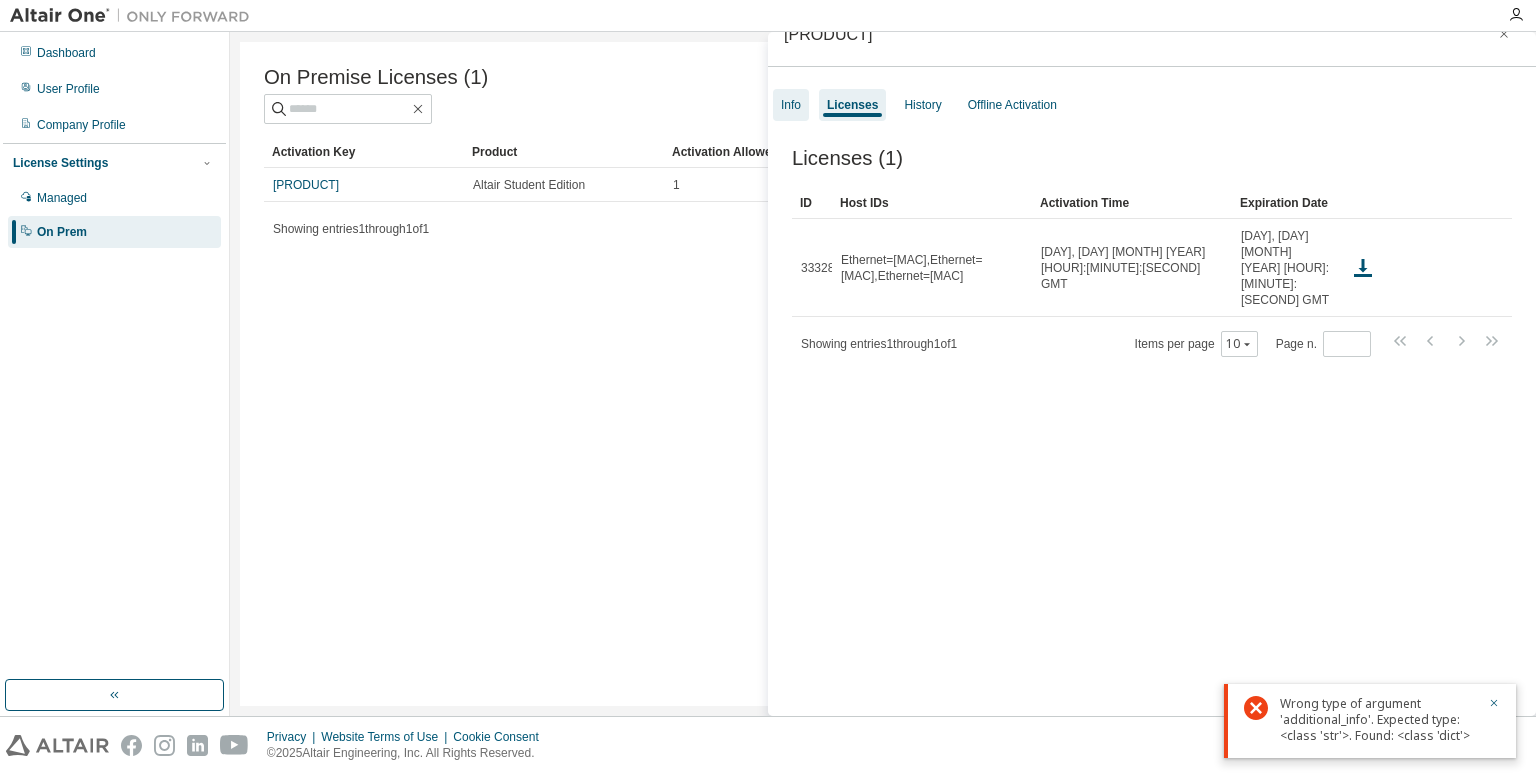 click on "Info" at bounding box center [791, 105] 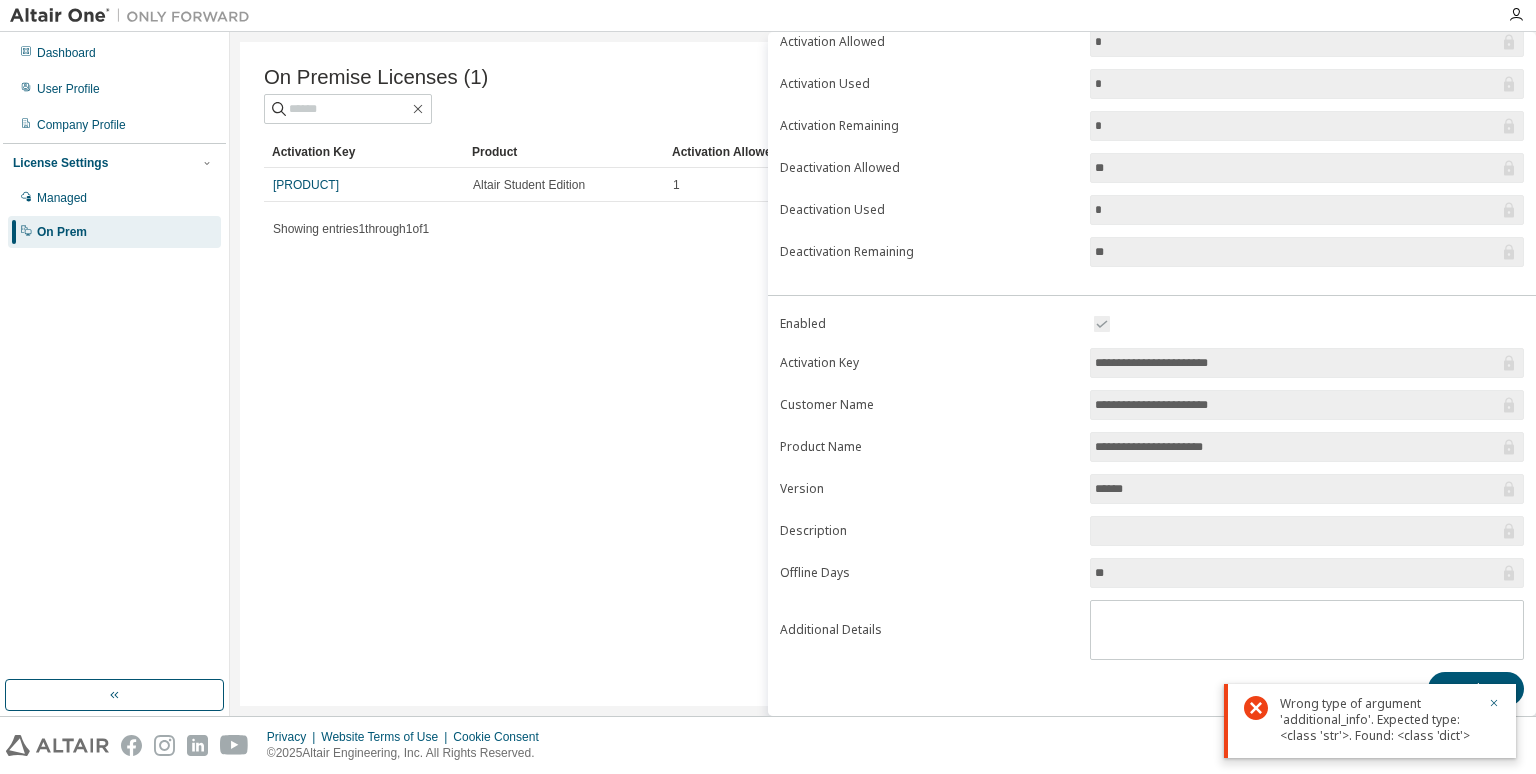 scroll, scrollTop: 0, scrollLeft: 0, axis: both 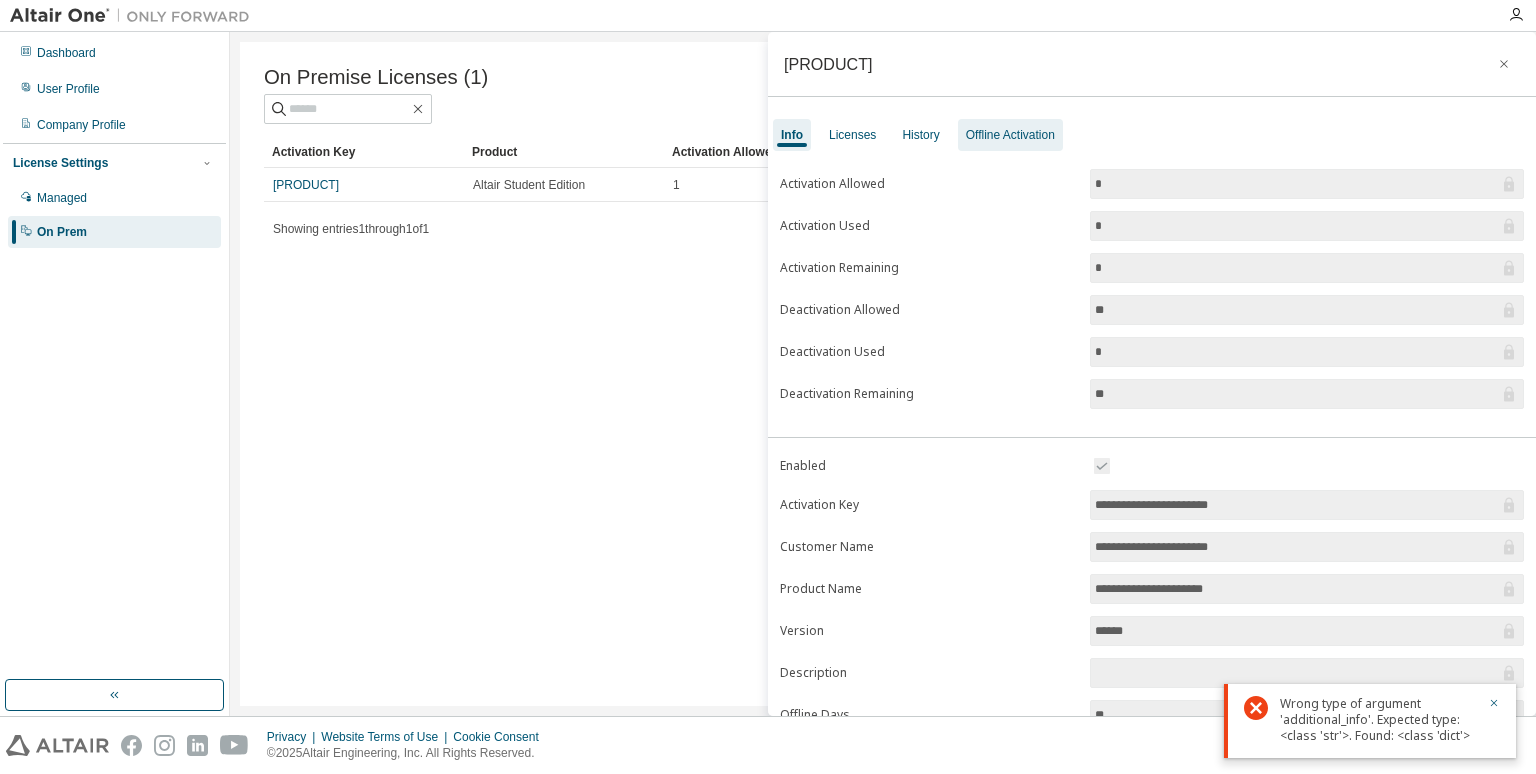 click on "Offline Activation" at bounding box center [1010, 135] 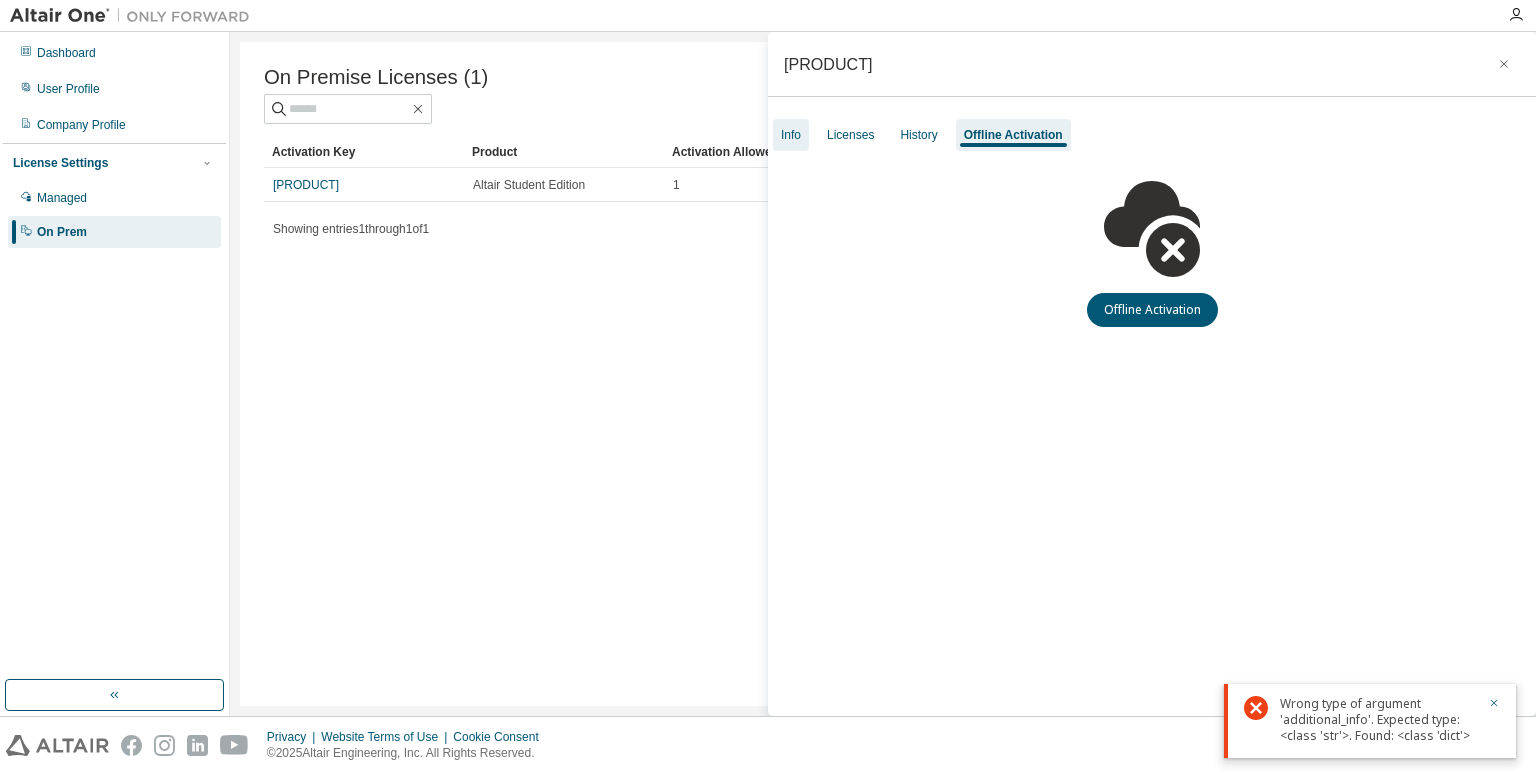 click on "Info" at bounding box center [791, 135] 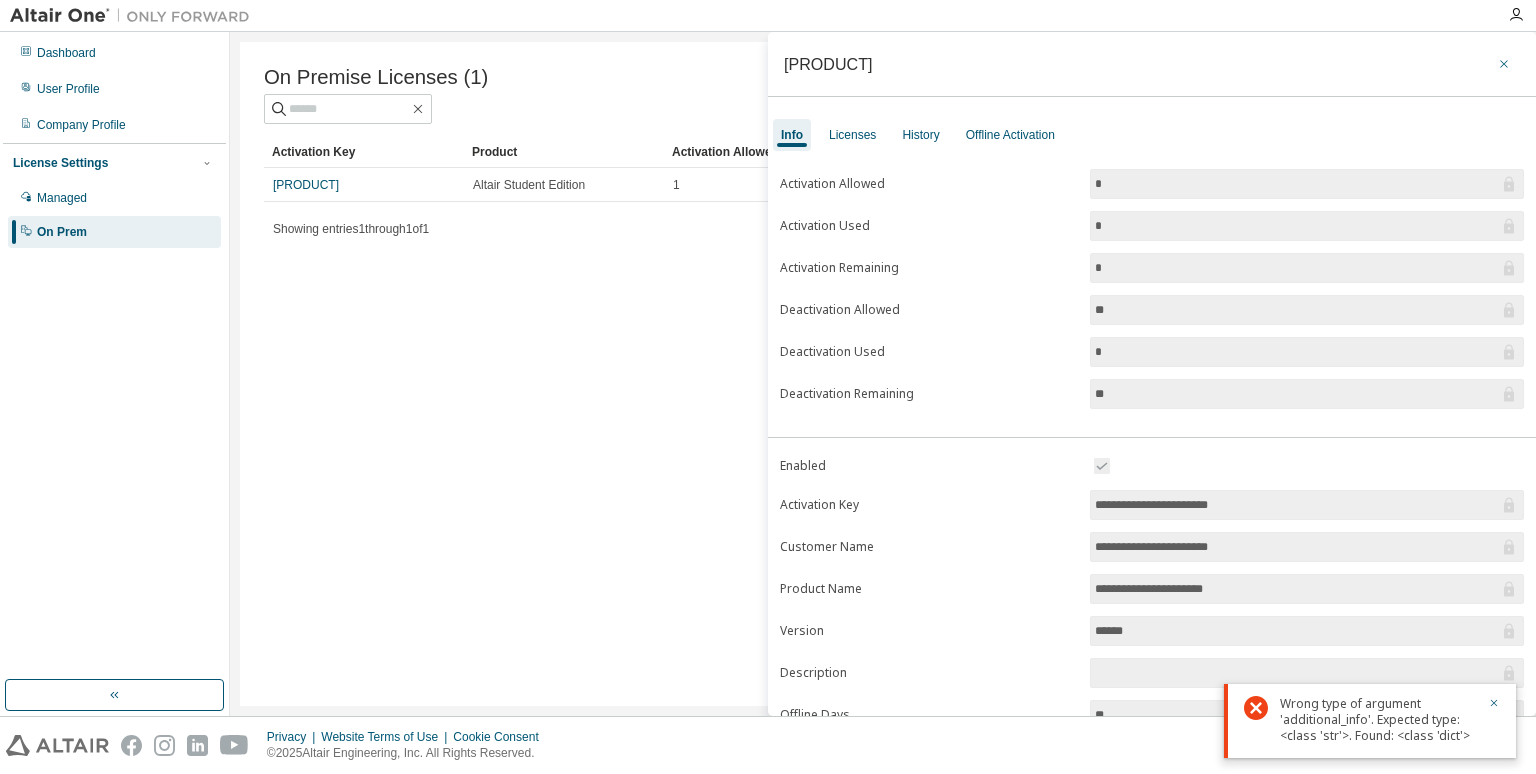 click 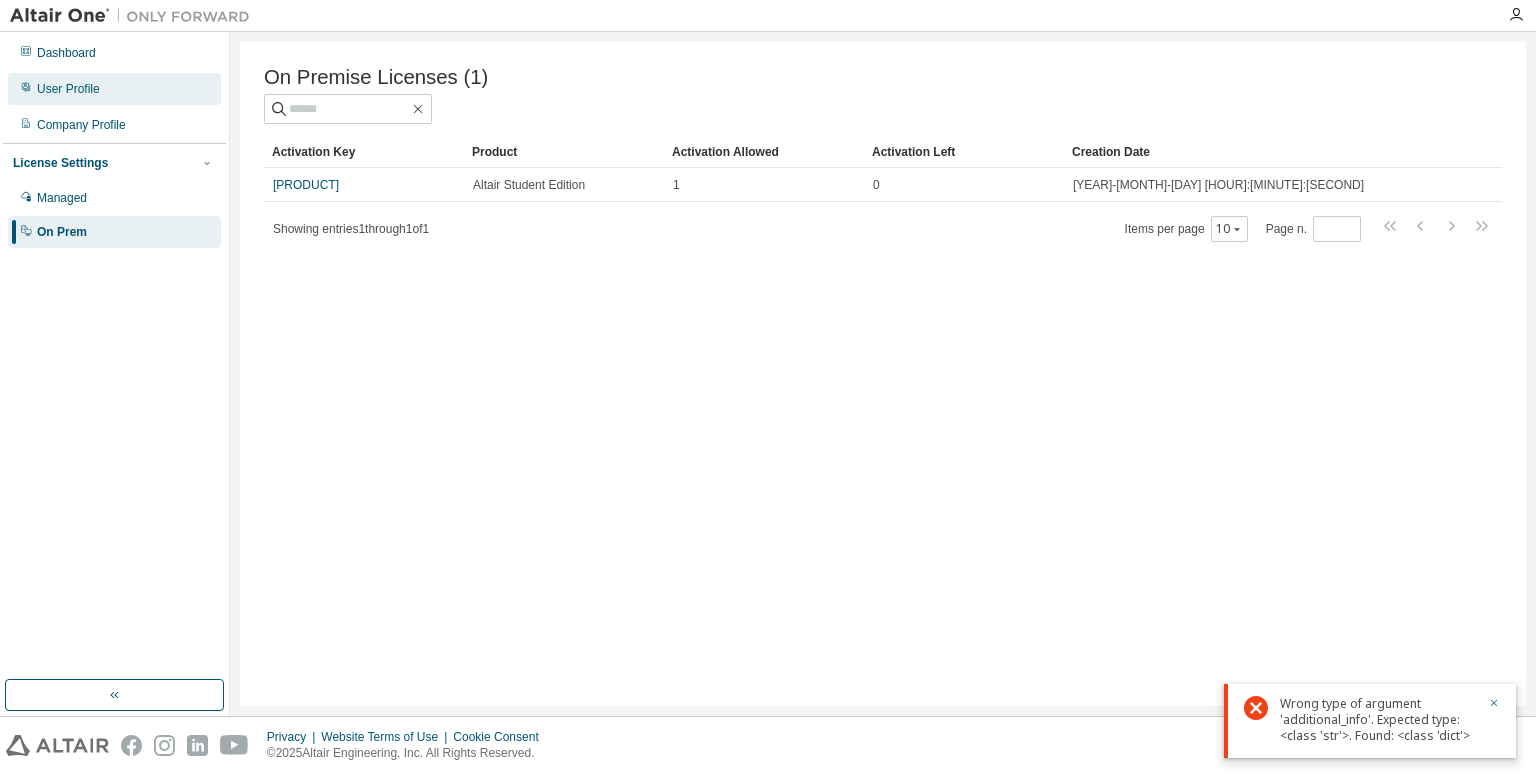click on "User Profile" at bounding box center [114, 89] 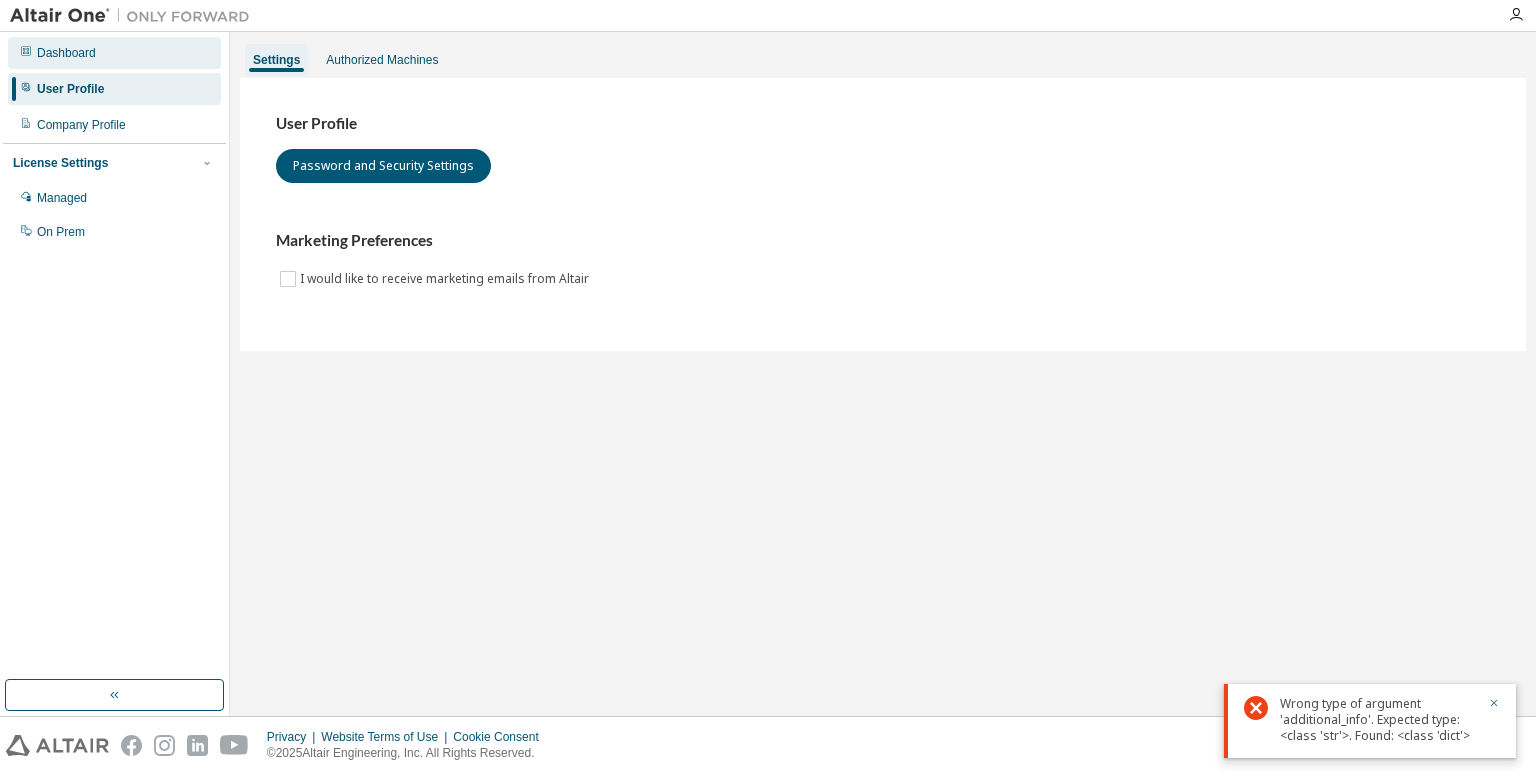 click on "Dashboard" at bounding box center [114, 53] 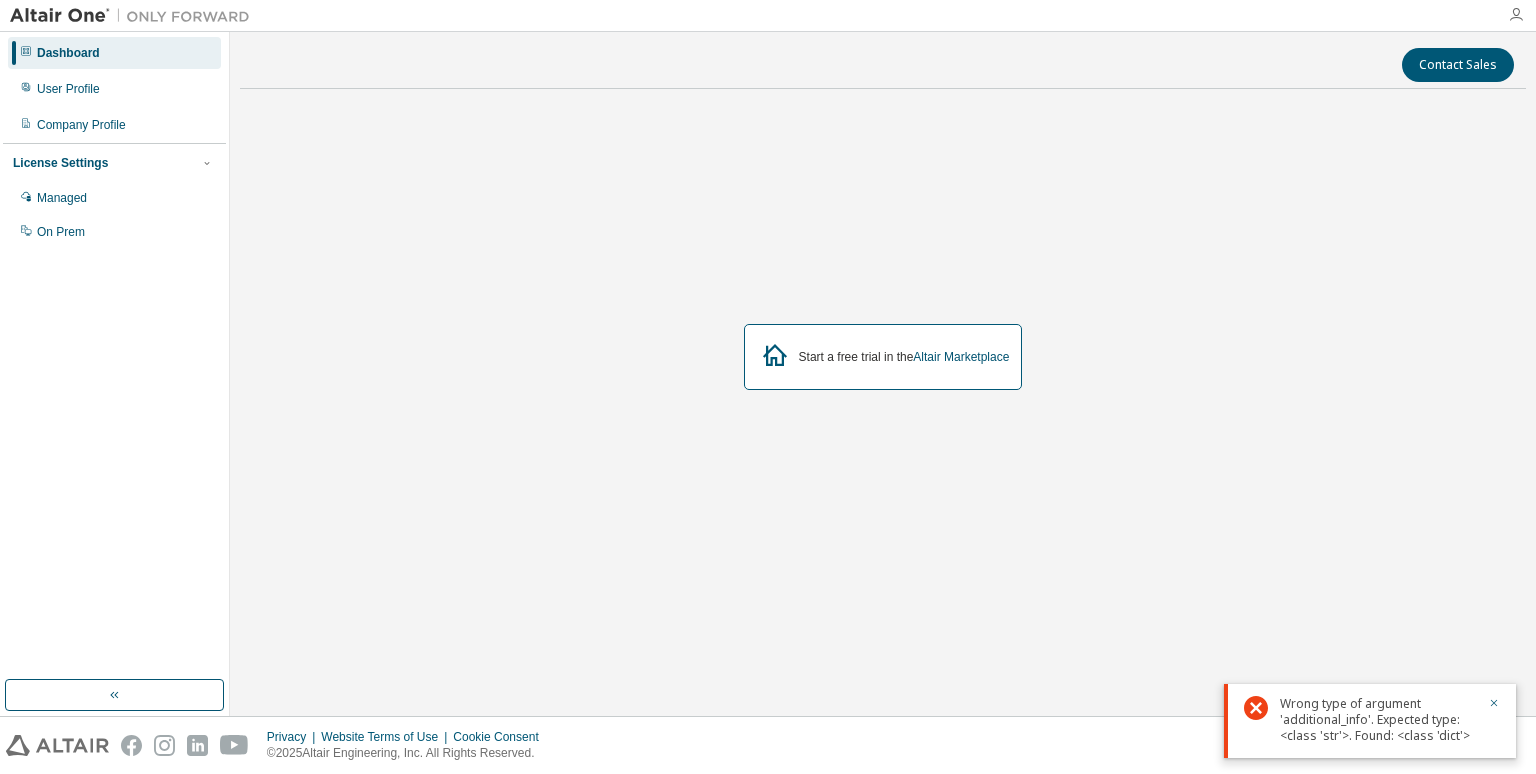 click at bounding box center [1516, 15] 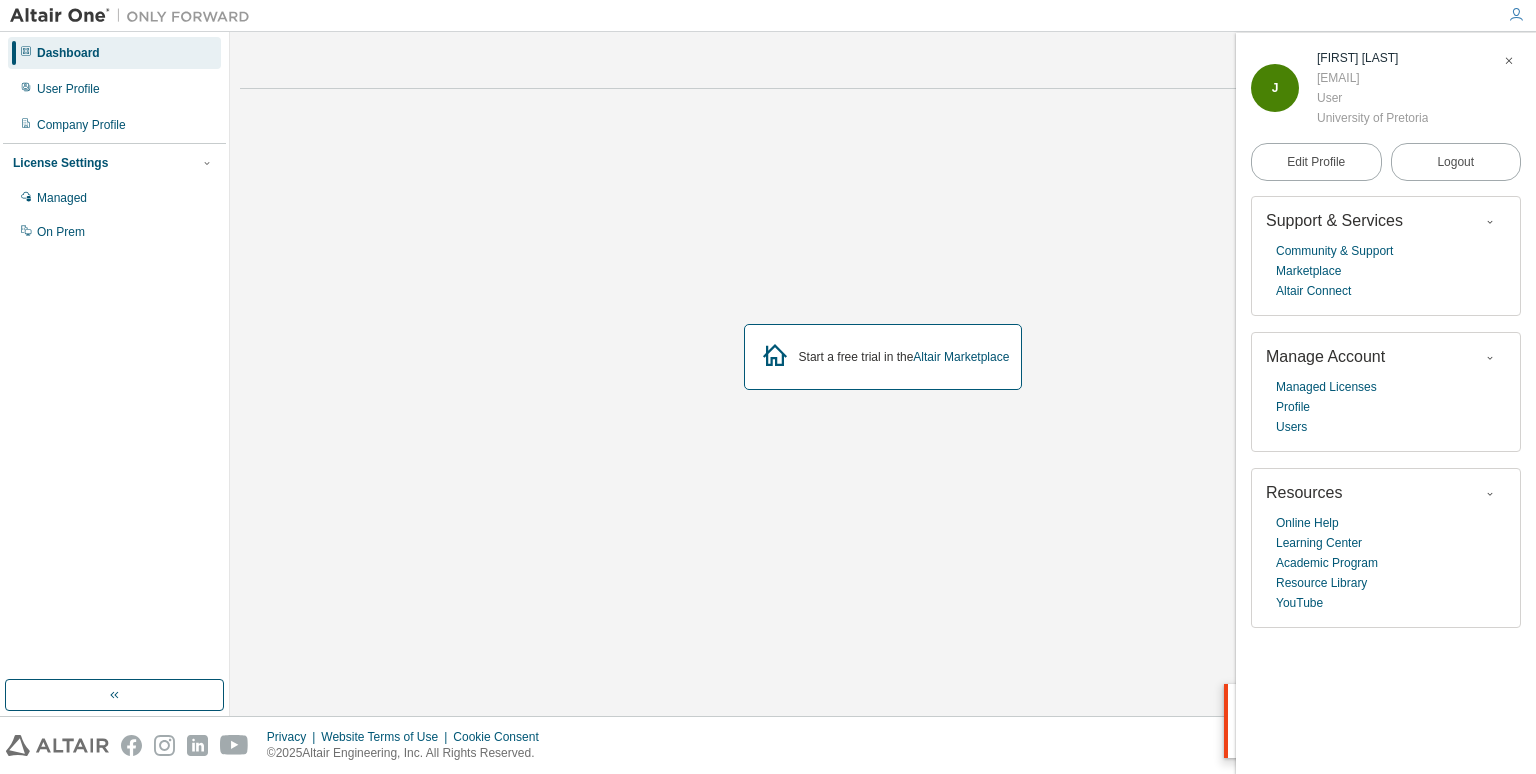 drag, startPoint x: 1128, startPoint y: 339, endPoint x: 1064, endPoint y: 268, distance: 95.587654 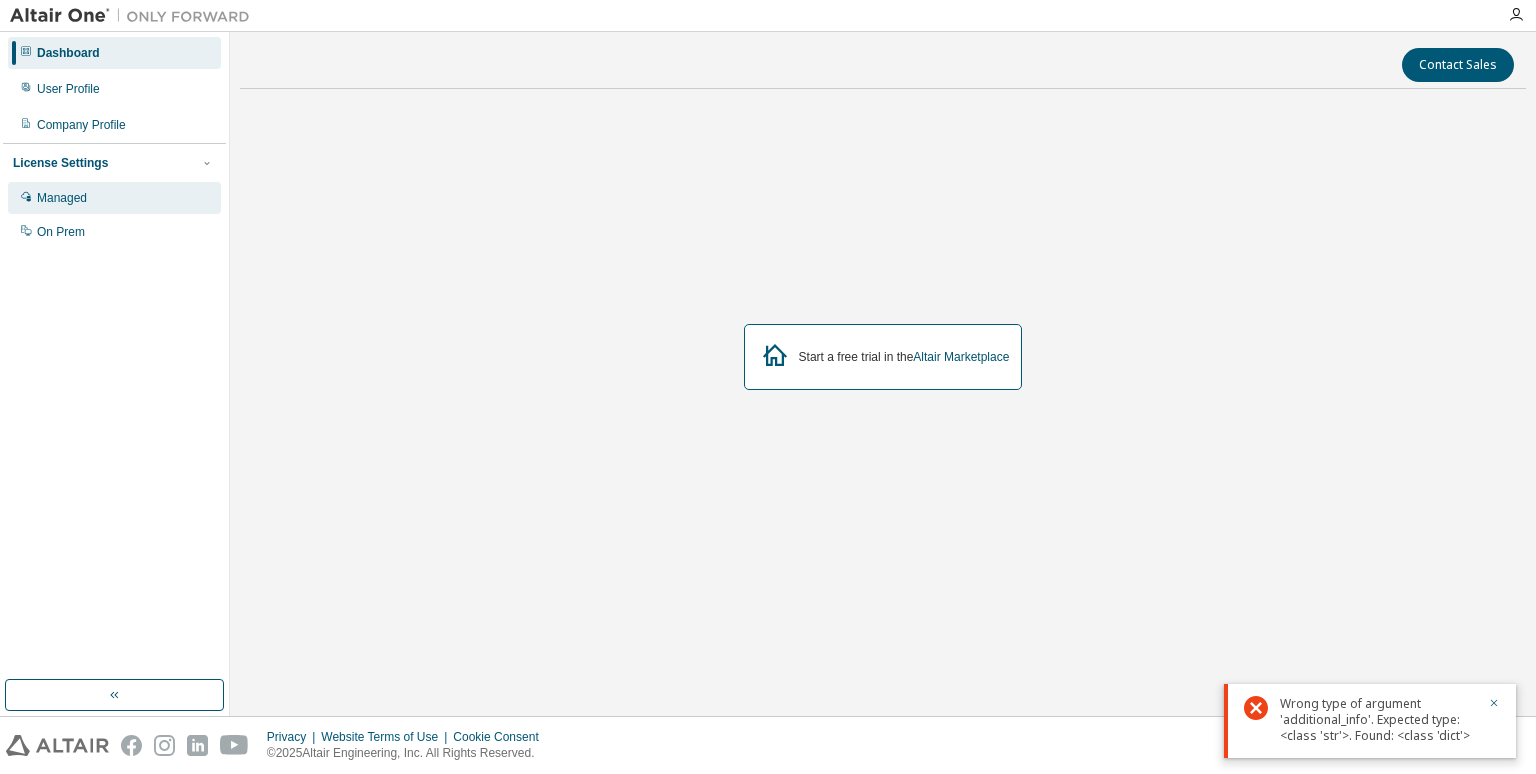 click on "Managed" at bounding box center [114, 198] 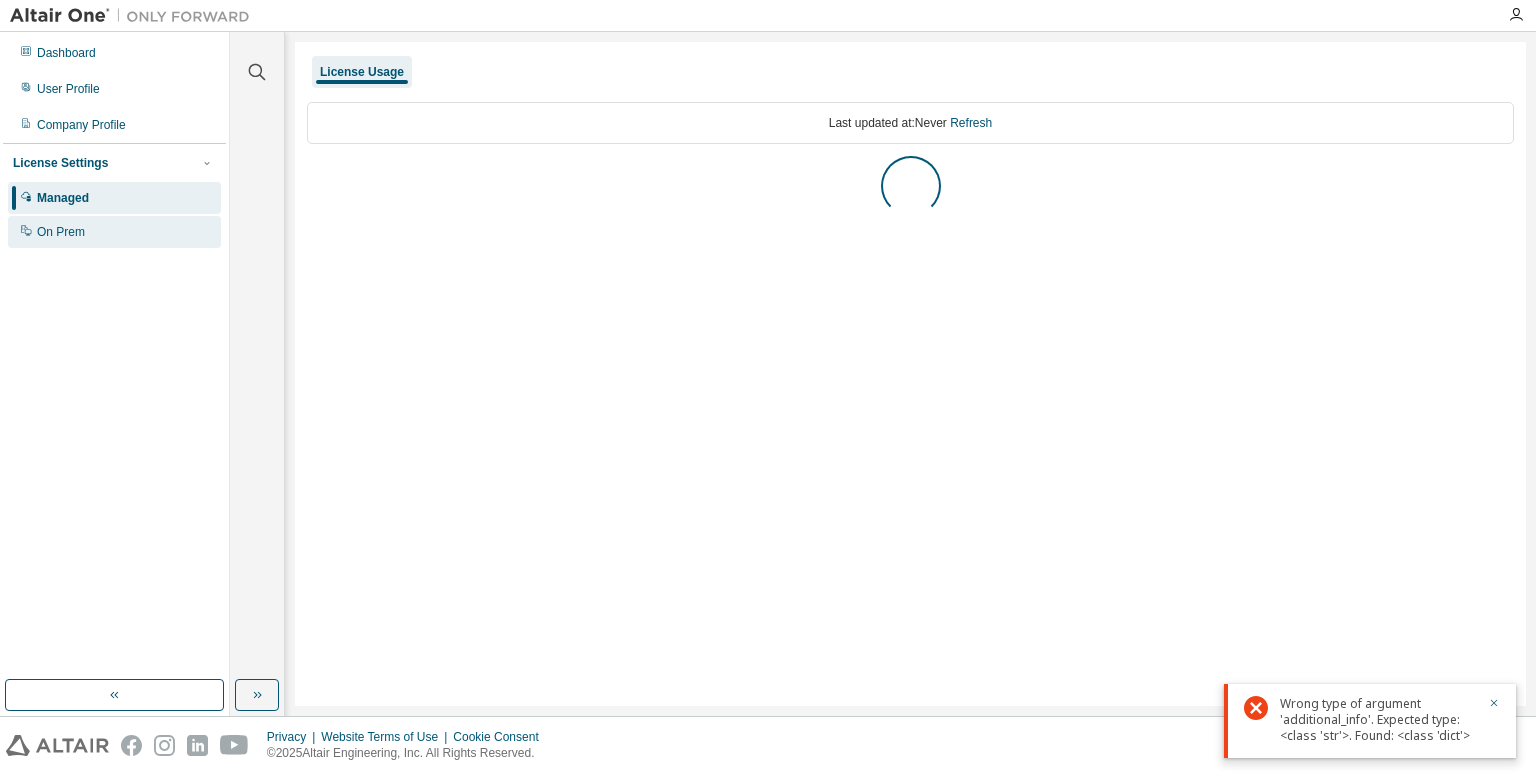 click on "On Prem" at bounding box center [114, 232] 